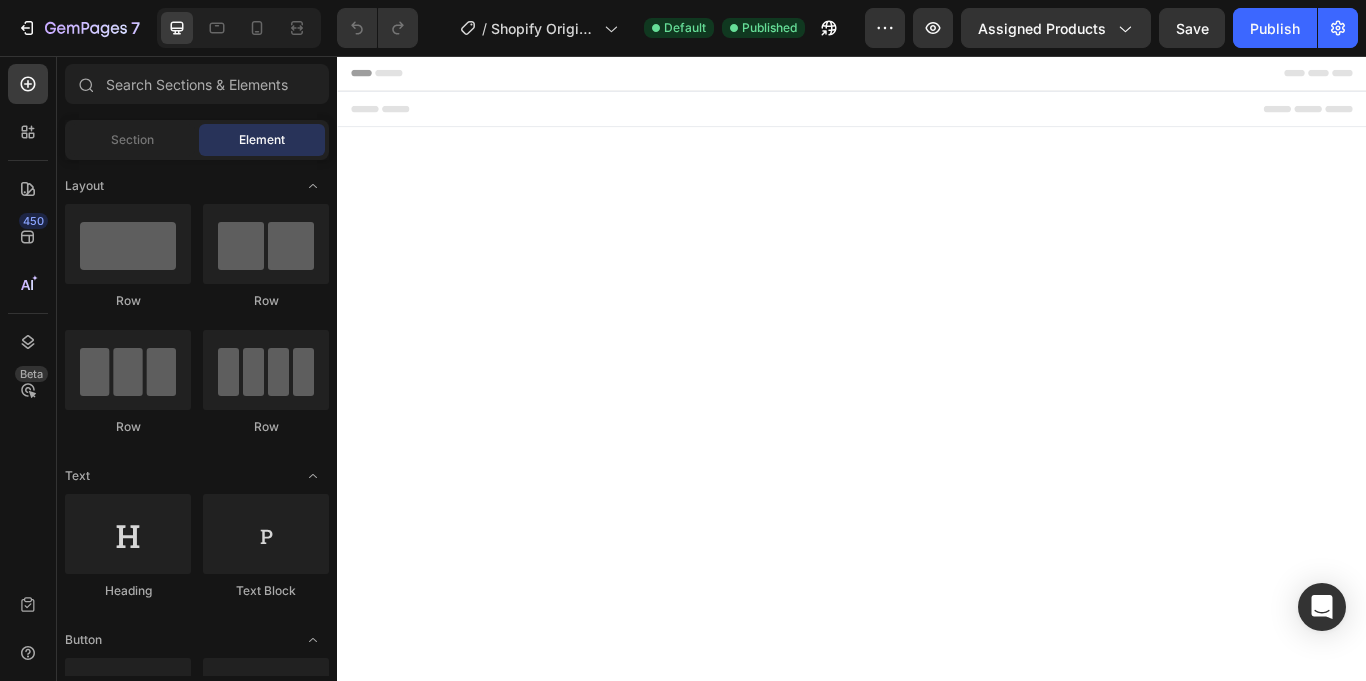 scroll, scrollTop: 0, scrollLeft: 0, axis: both 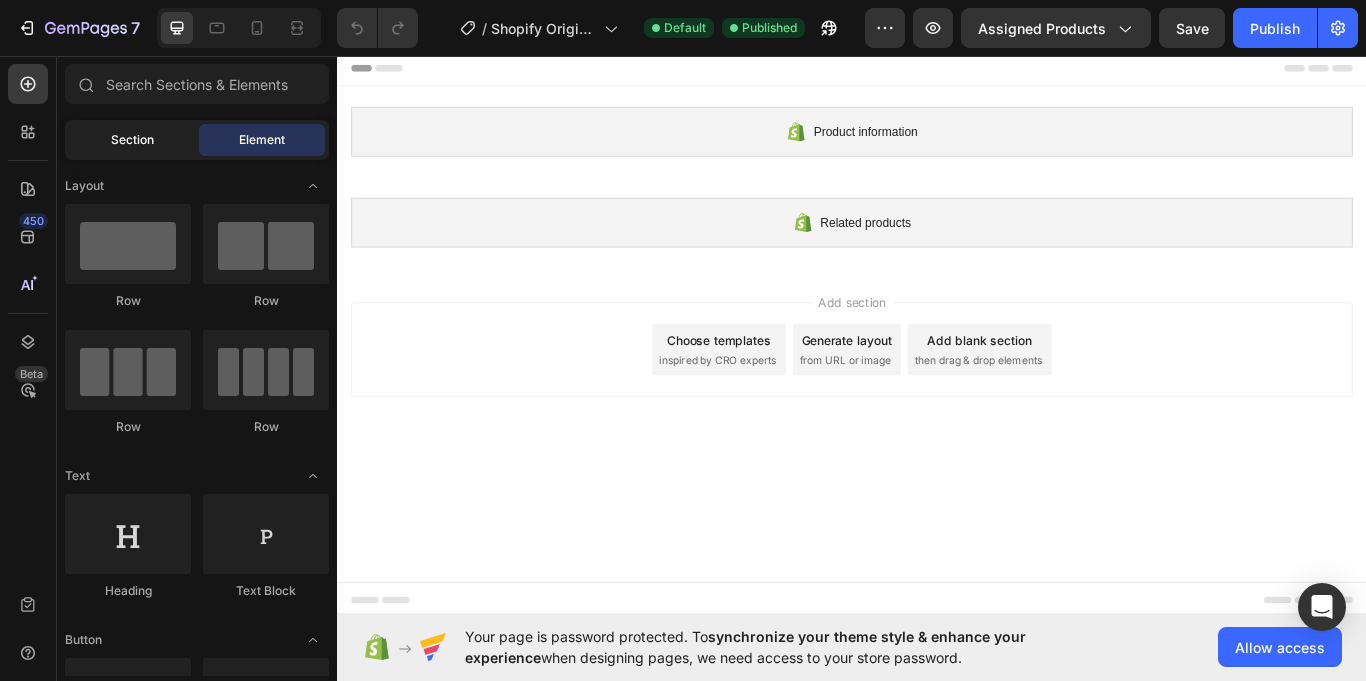 click on "Section" at bounding box center (132, 140) 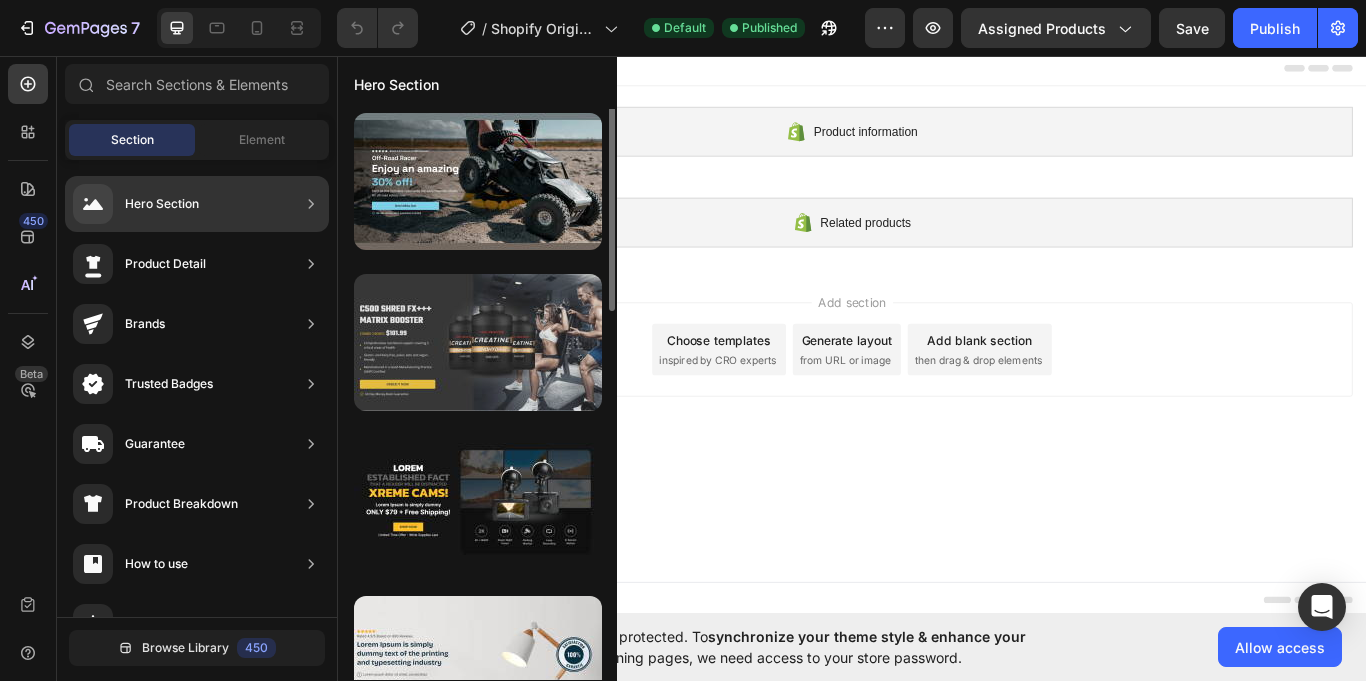scroll, scrollTop: 0, scrollLeft: 0, axis: both 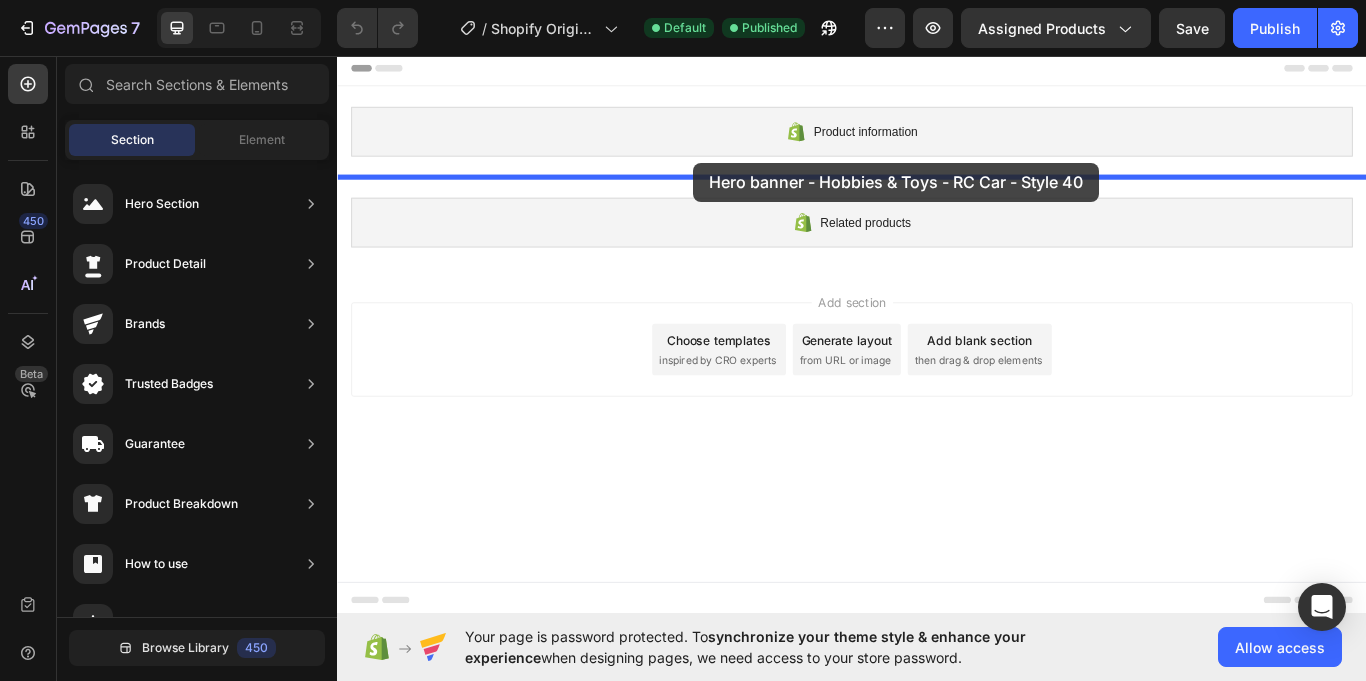 drag, startPoint x: 820, startPoint y: 285, endPoint x: 752, endPoint y: 181, distance: 124.2578 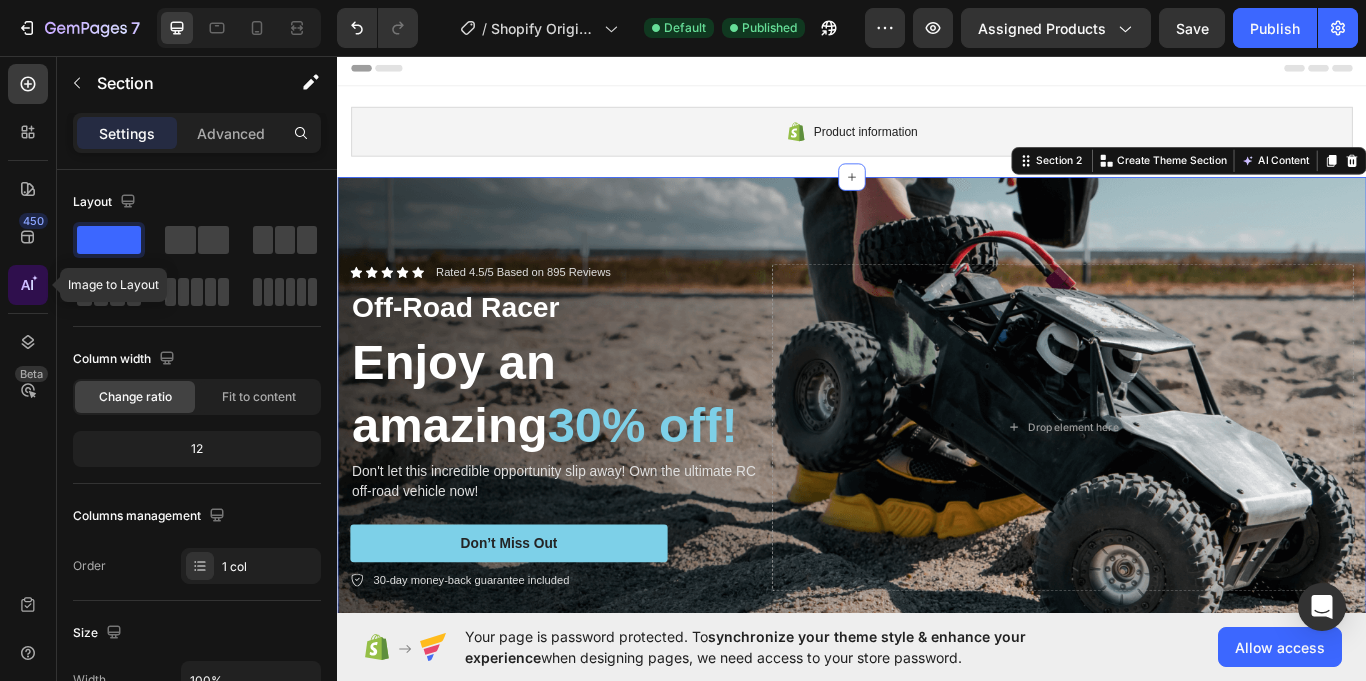 click 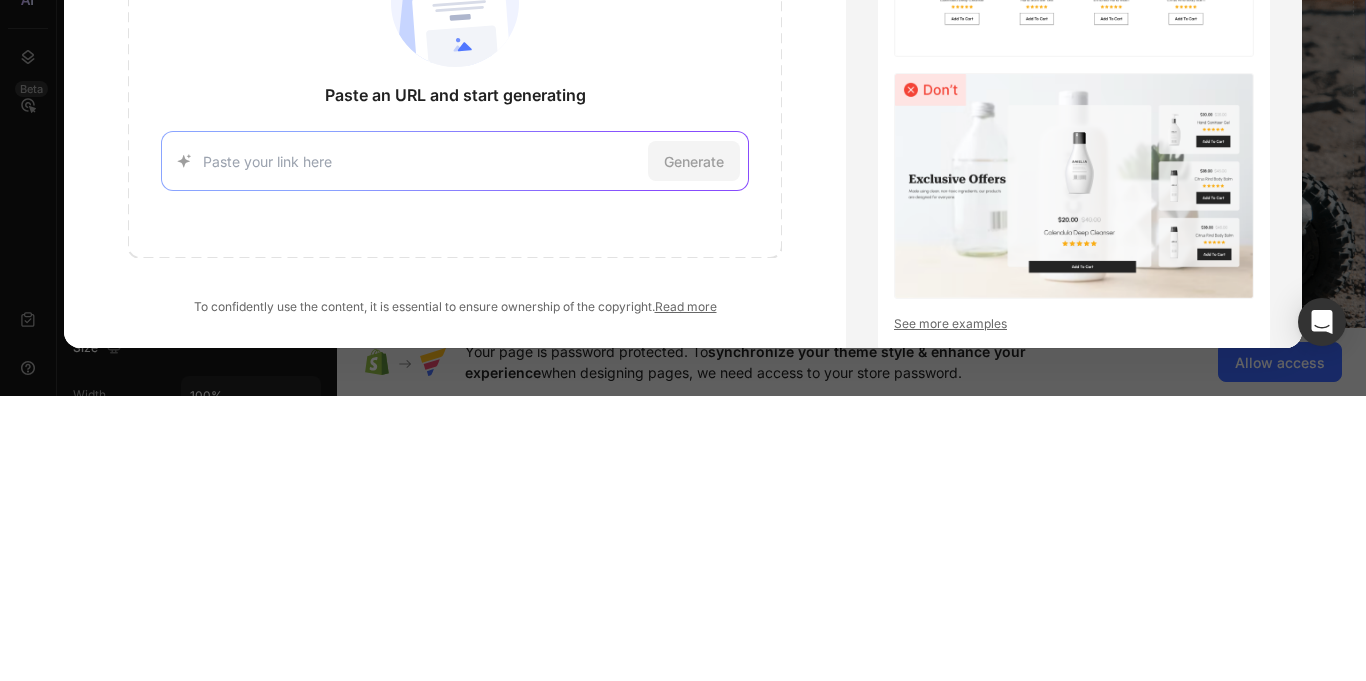 paste on "https://admin.shopify.com/store/[STORE_ID]/products/[PRODUCT_ID]" 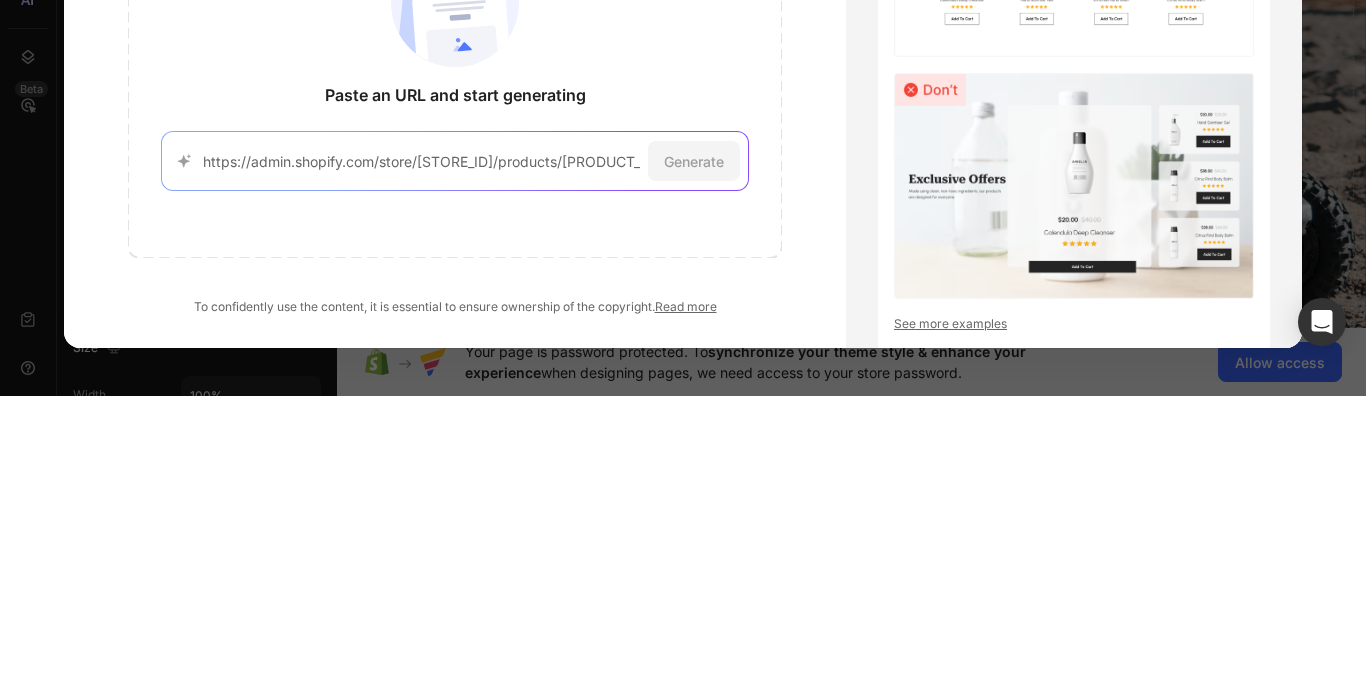 scroll, scrollTop: 0, scrollLeft: 25, axis: horizontal 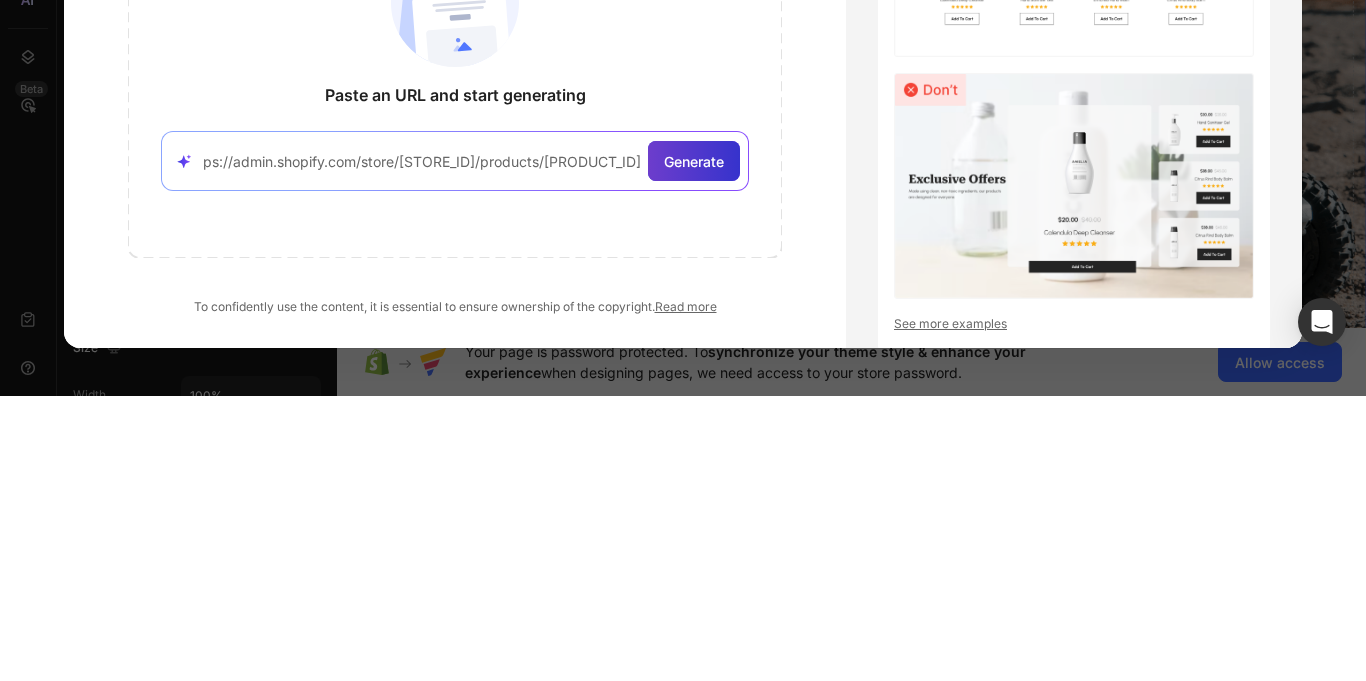 click on "Generate" 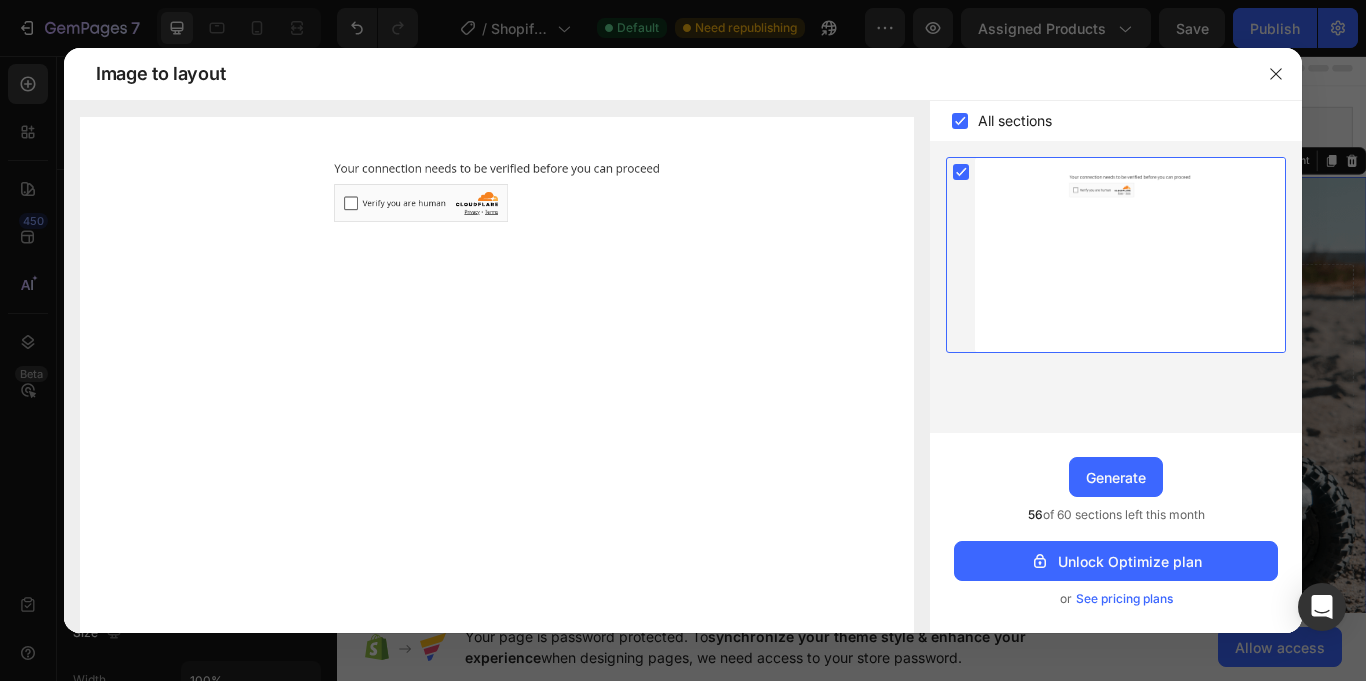 click at bounding box center (497, 377) 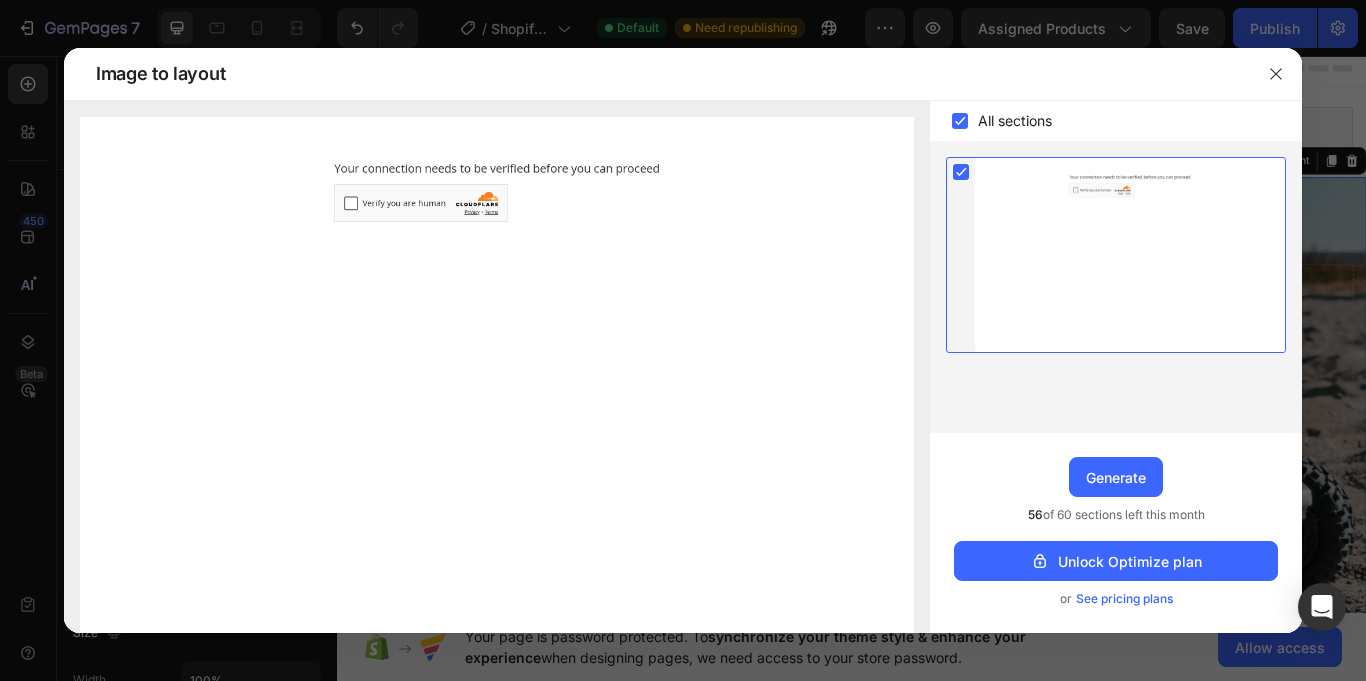 click at bounding box center [497, 377] 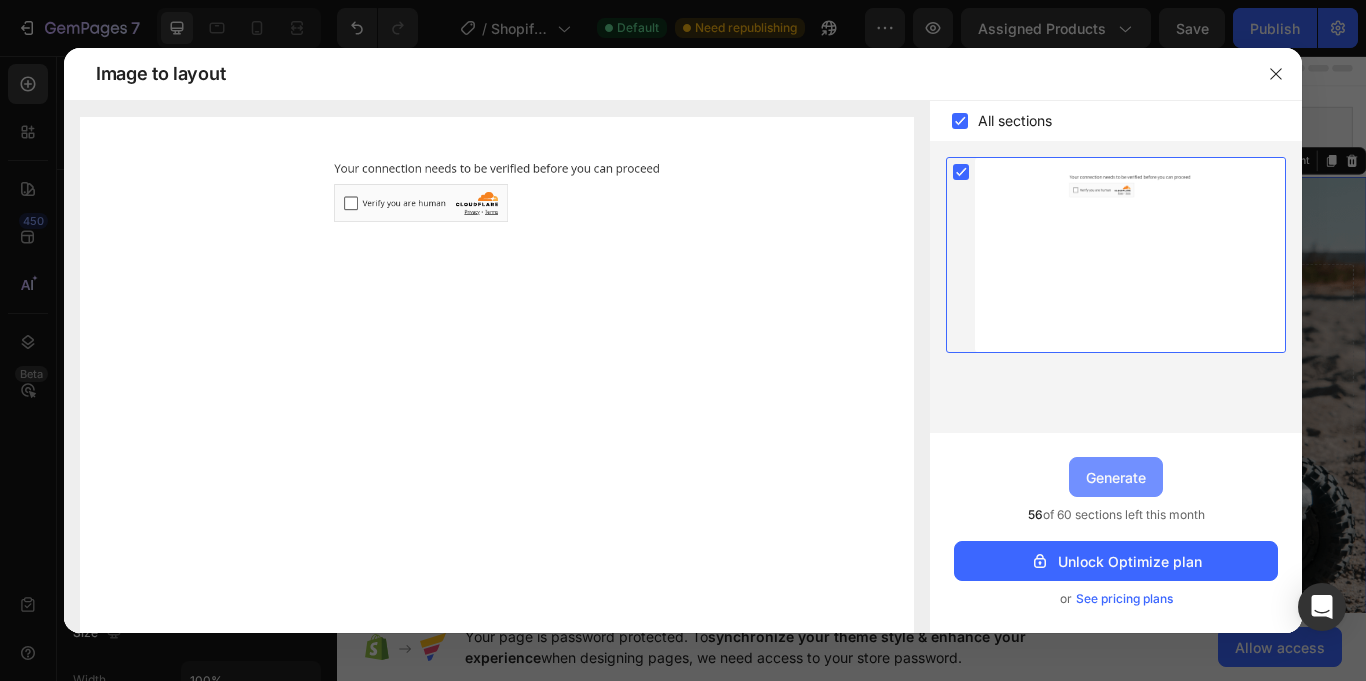 click on "Generate" at bounding box center [1116, 477] 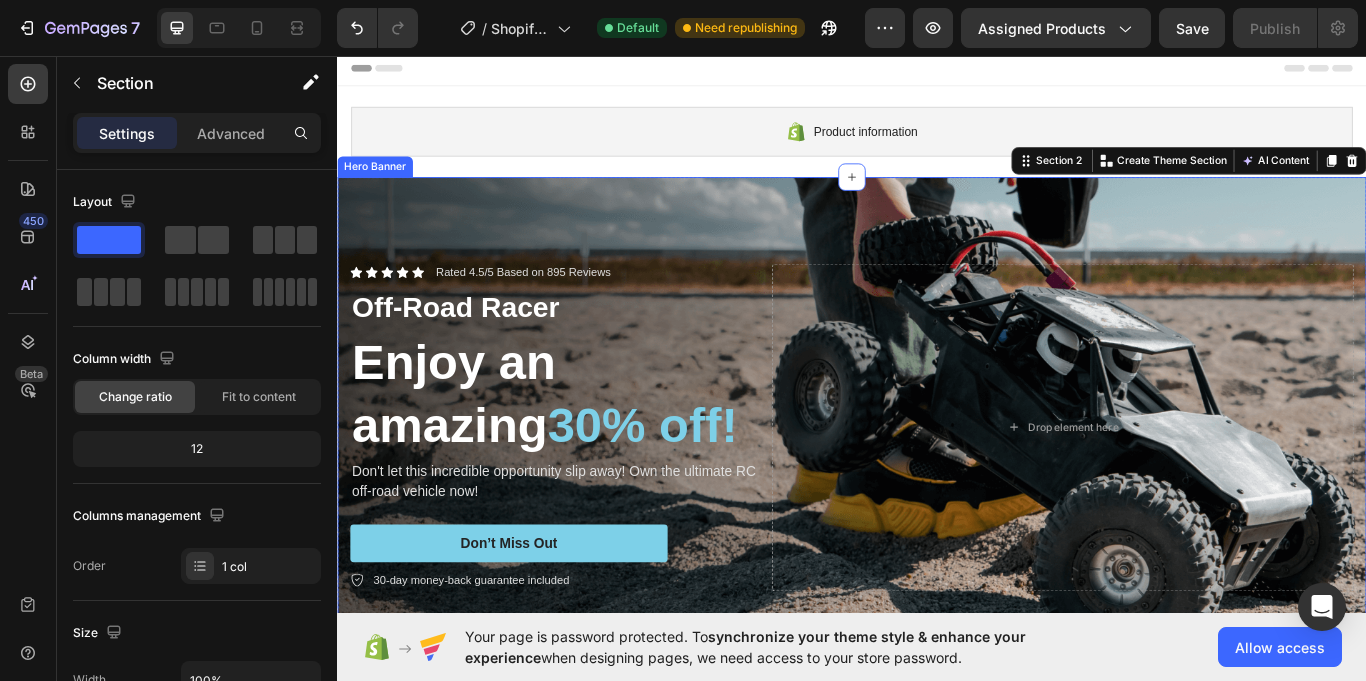 click at bounding box center [937, 489] 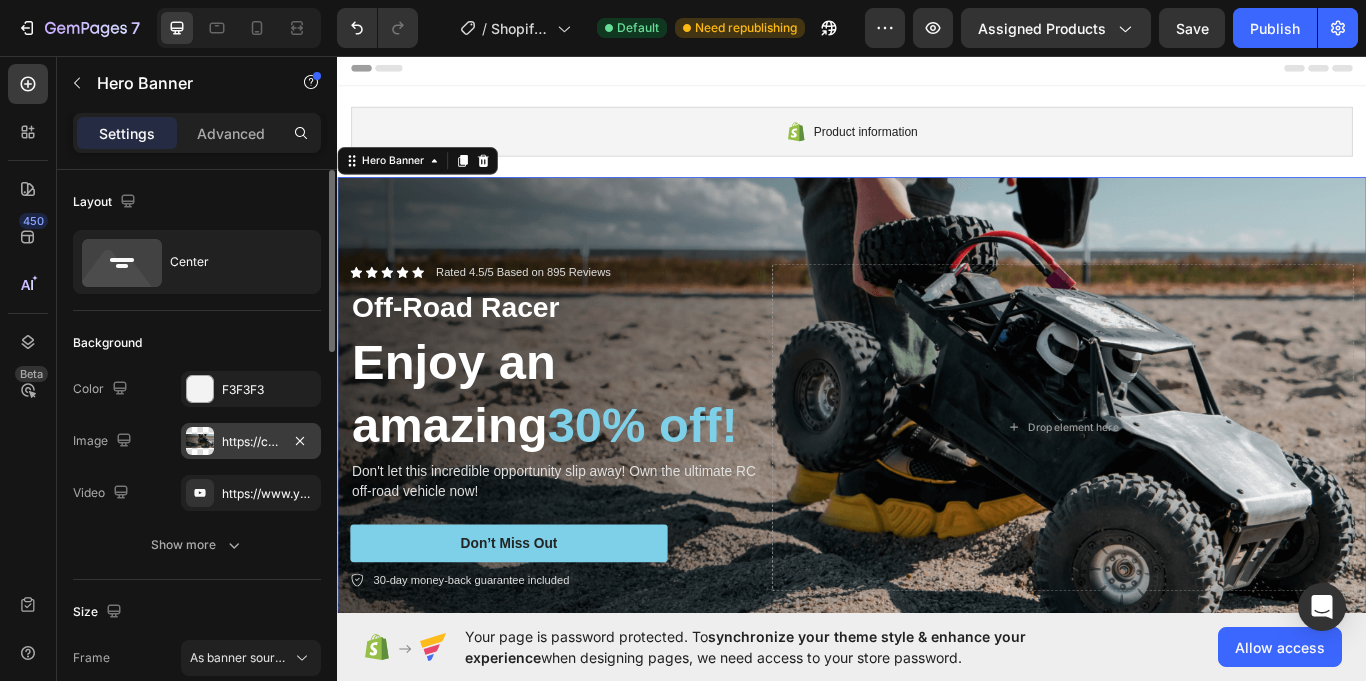 click on "https://cdn.shopify.com/s/files/1/0715/5345/0121/files/[FILENAME].png" at bounding box center [251, 442] 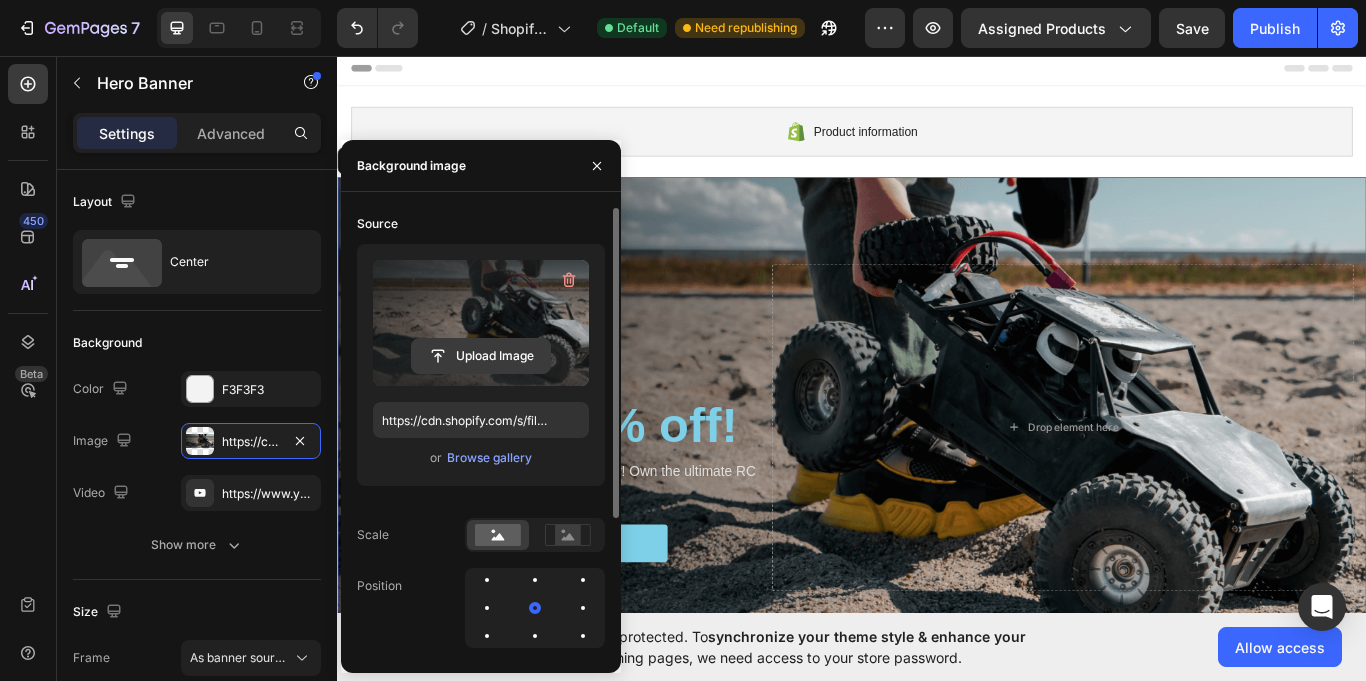 click 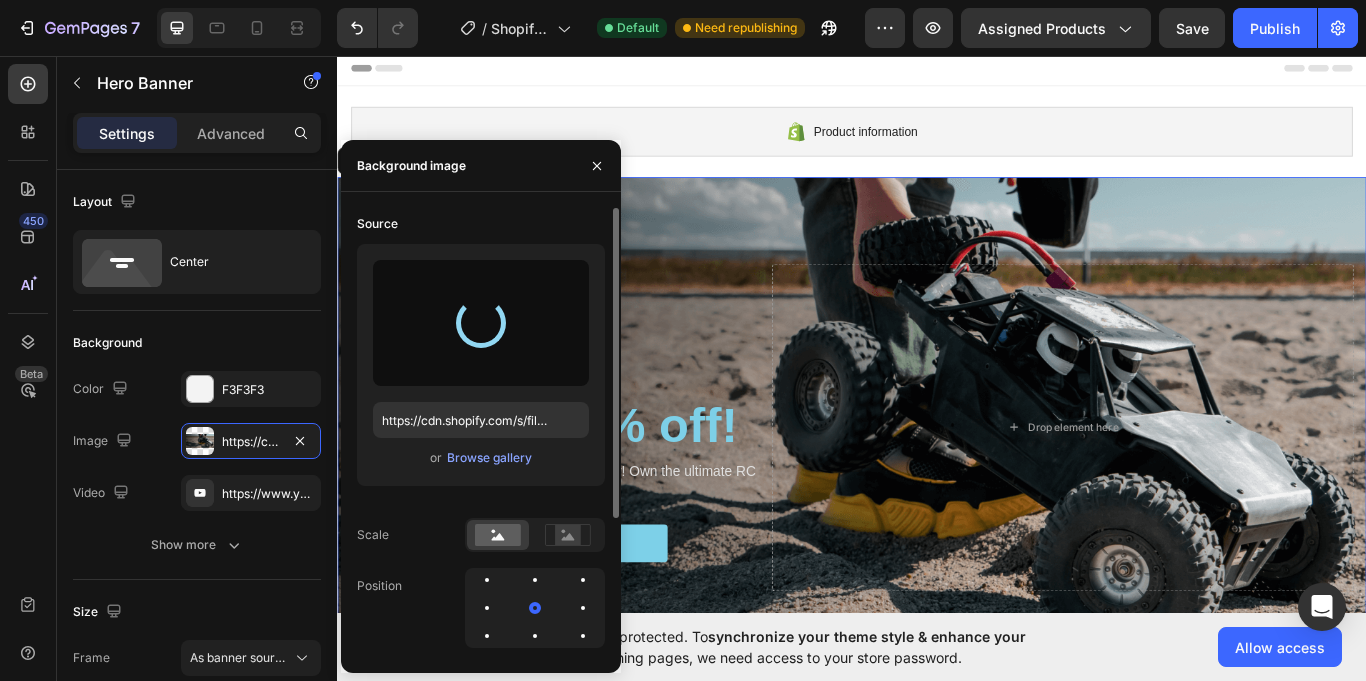 type on "https://cdn.shopify.com/s/files/1/0715/5345/0121/files/[FILENAME].webp" 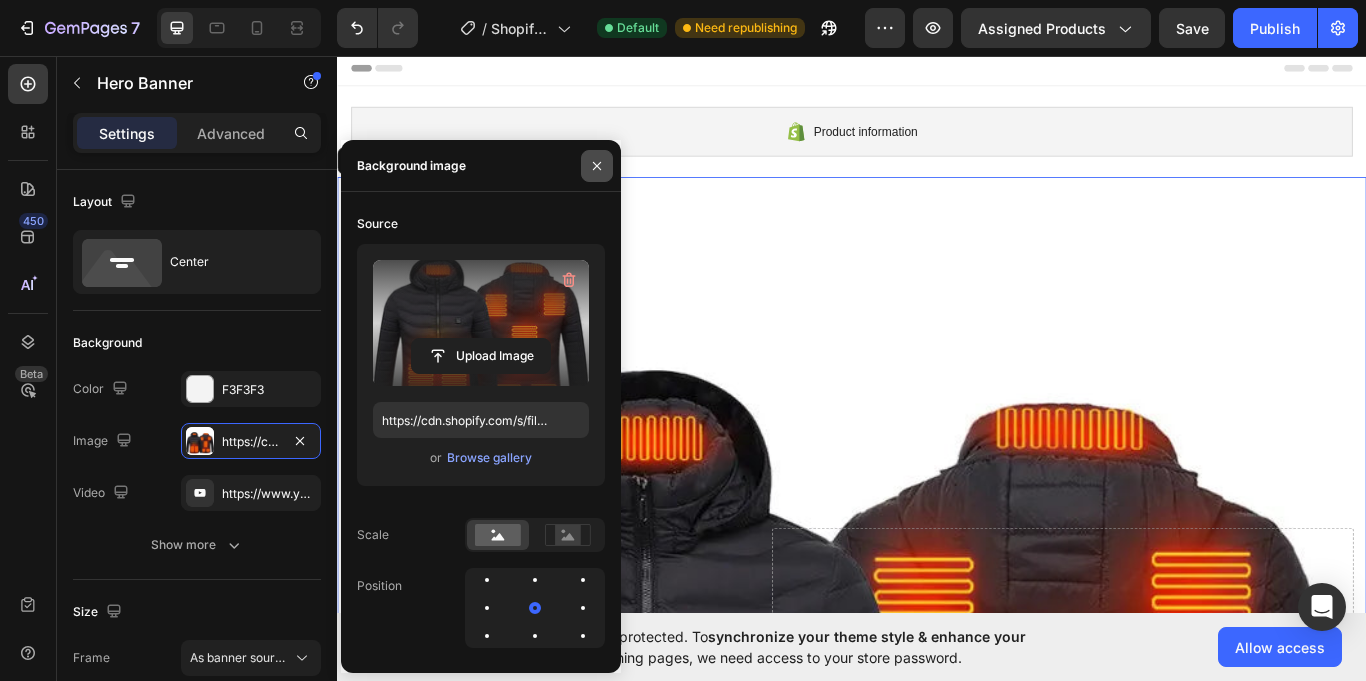 click 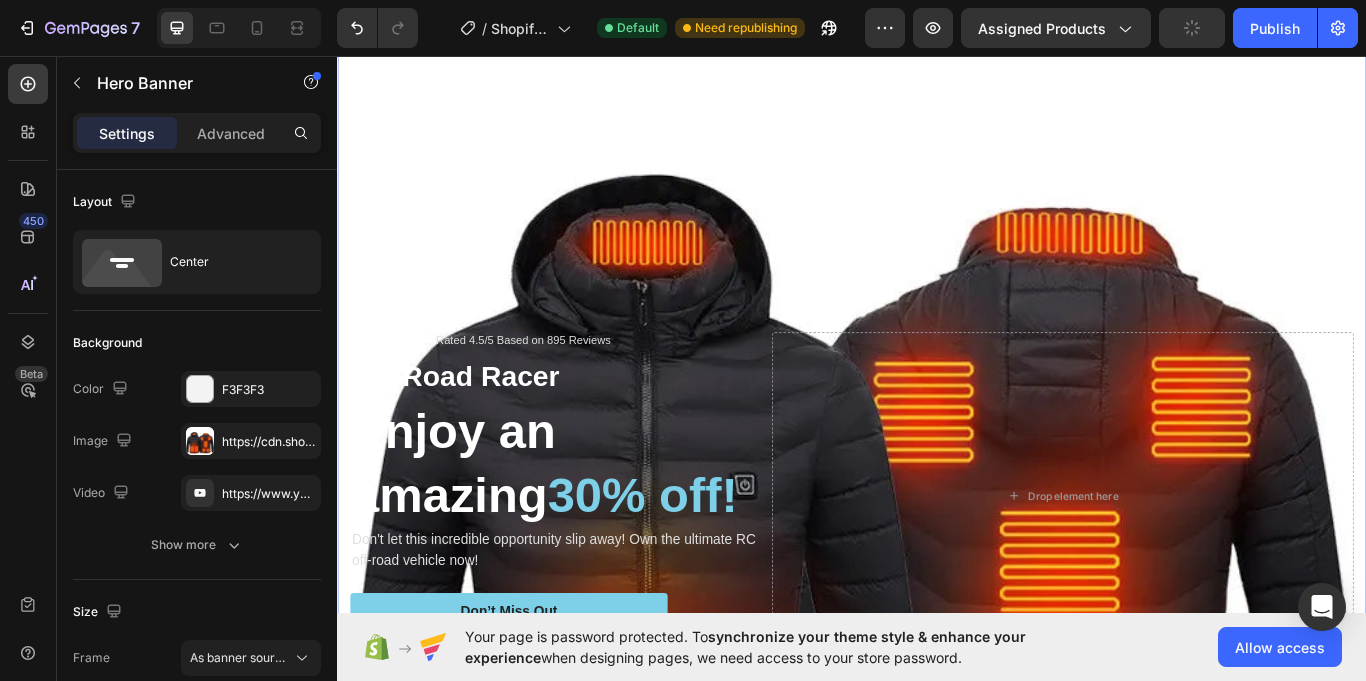 scroll, scrollTop: 224, scrollLeft: 0, axis: vertical 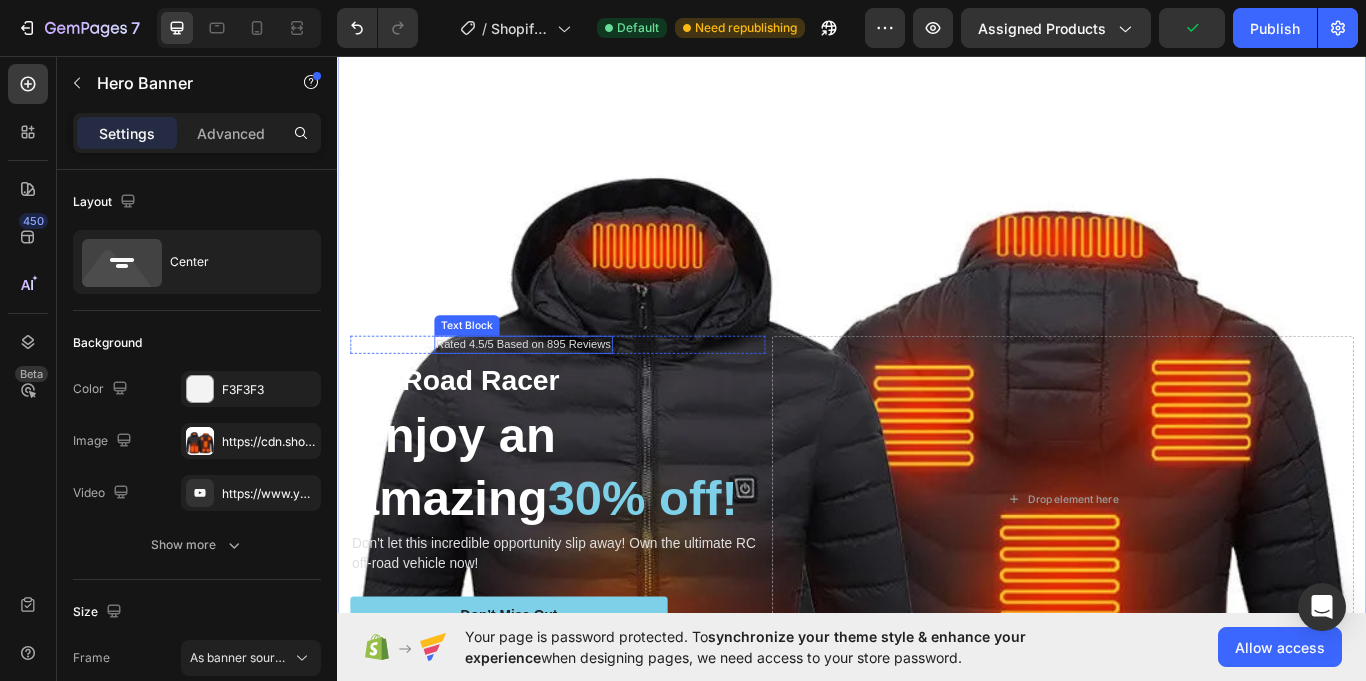 click on "Rated 4.5/5 Based on 895 Reviews" at bounding box center (554, 393) 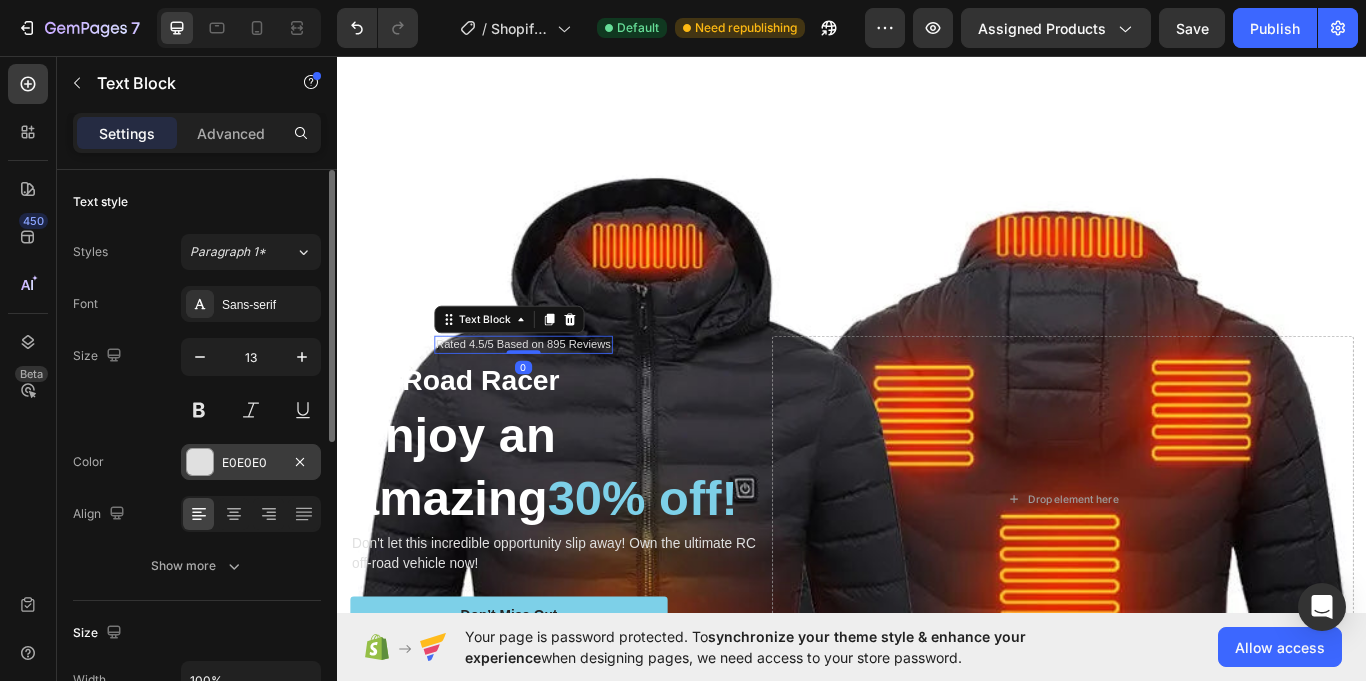 click on "E0E0E0" at bounding box center (251, 463) 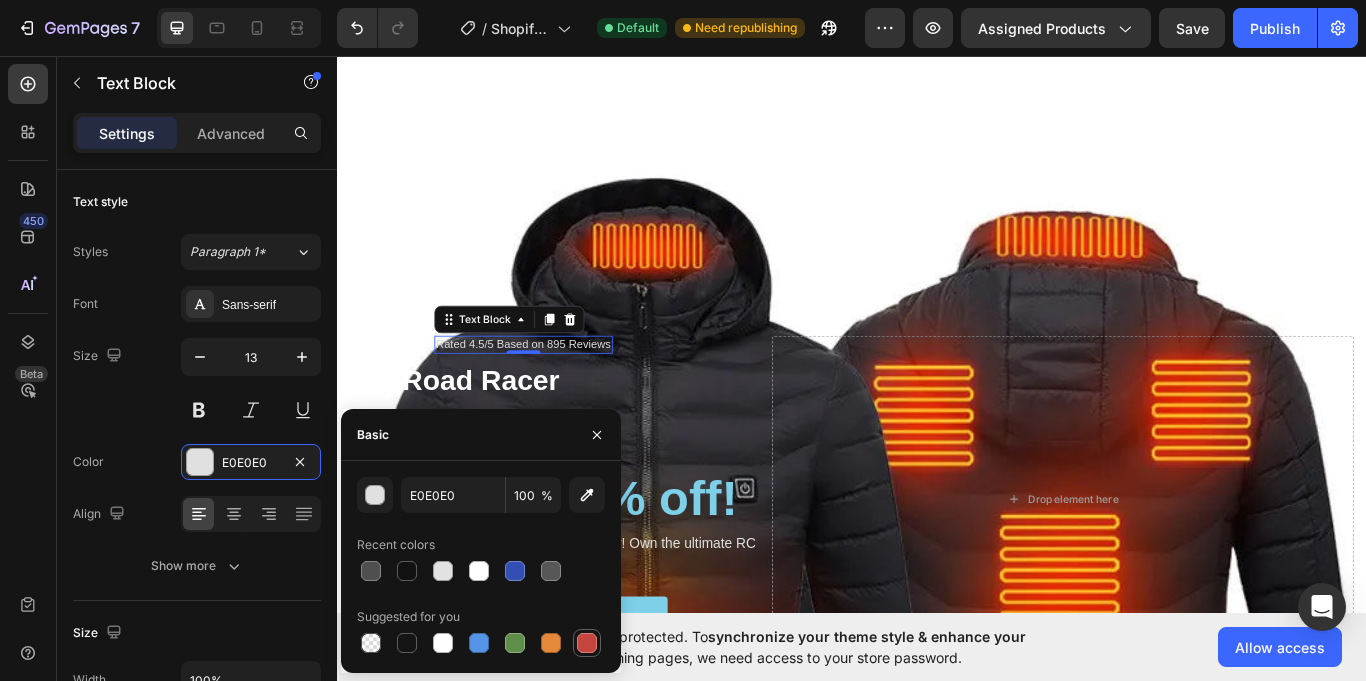 click at bounding box center (587, 643) 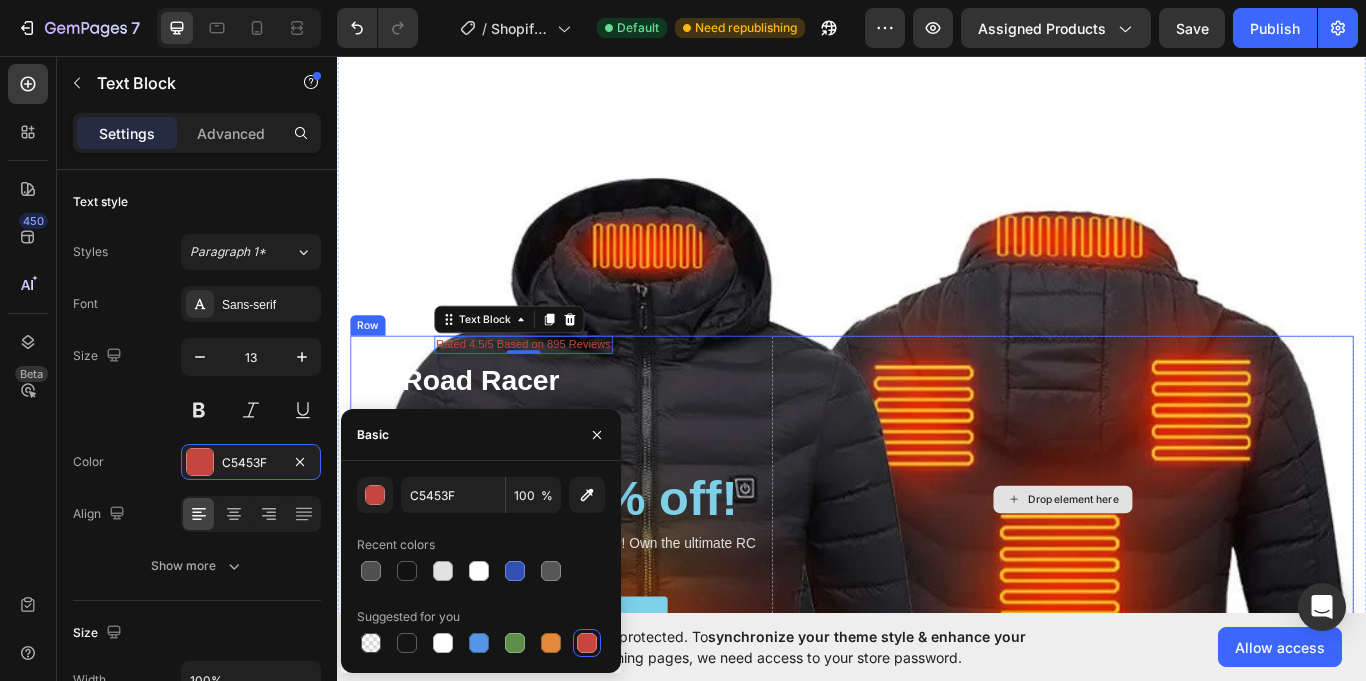 click on "Drop element here" at bounding box center [1183, 574] 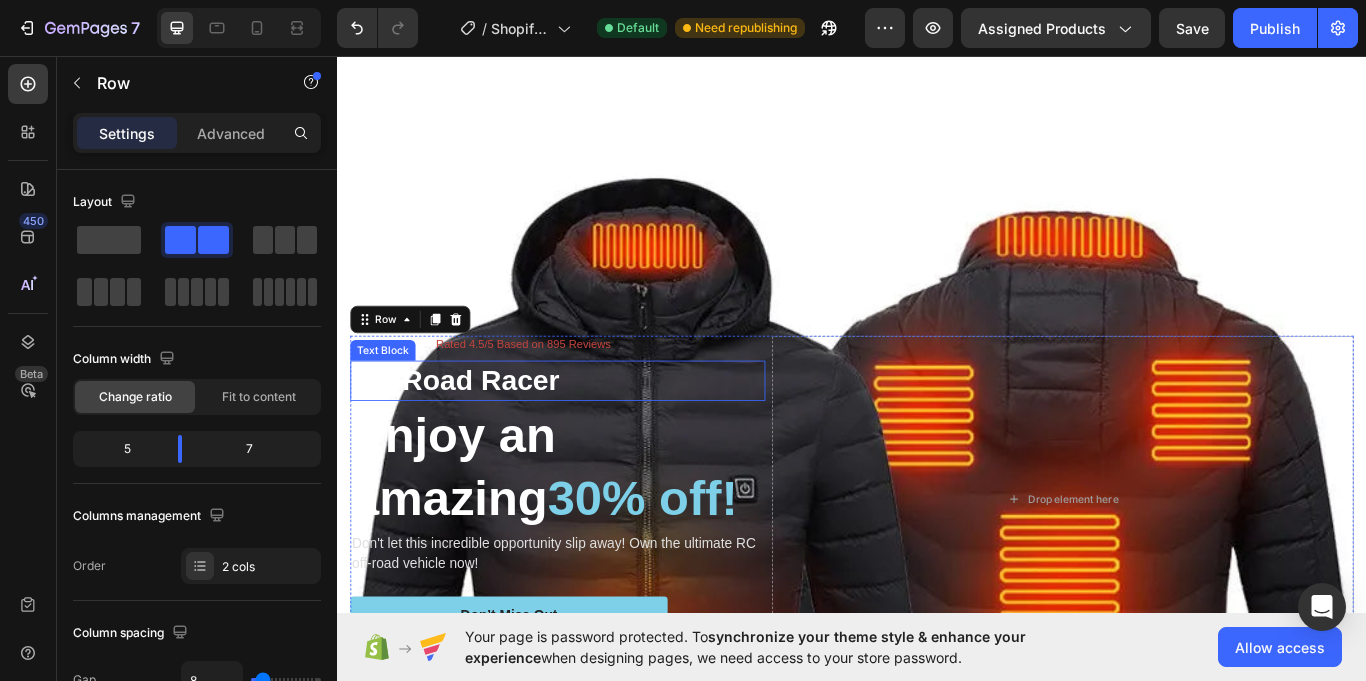 click on "Off-Road Racer" at bounding box center (594, 435) 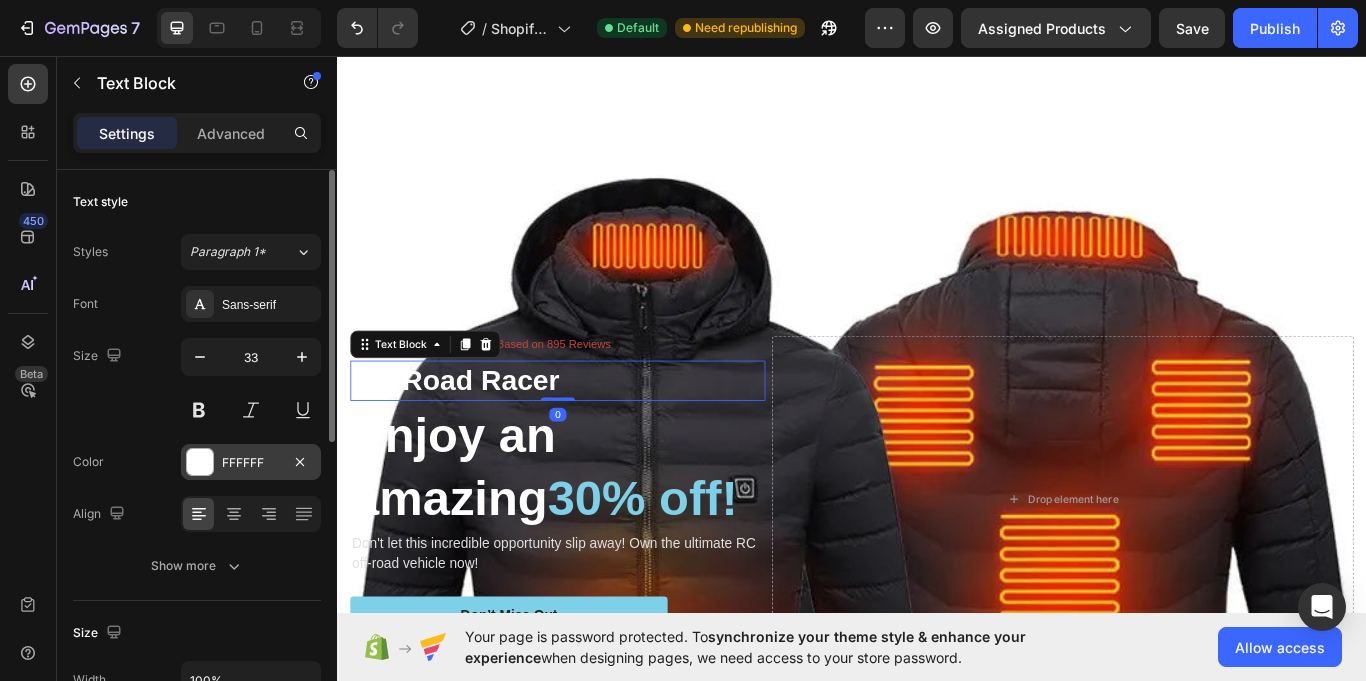 click at bounding box center [200, 462] 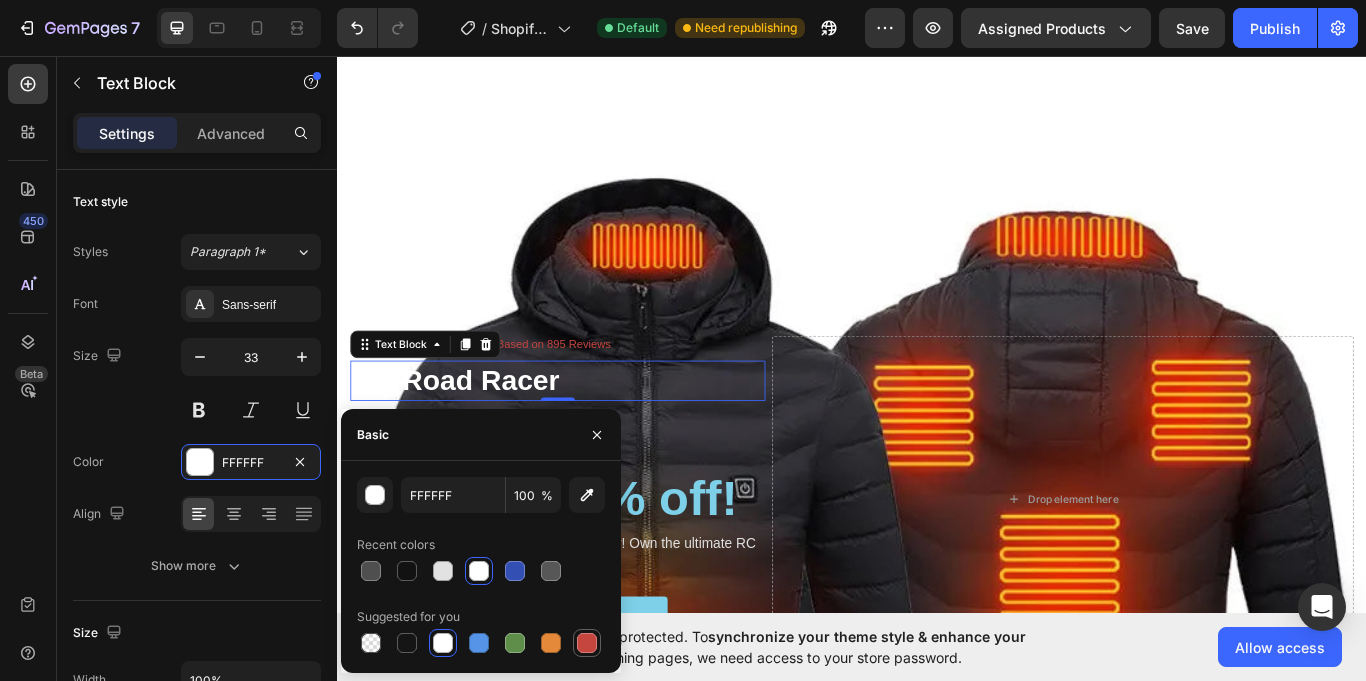 click at bounding box center [587, 643] 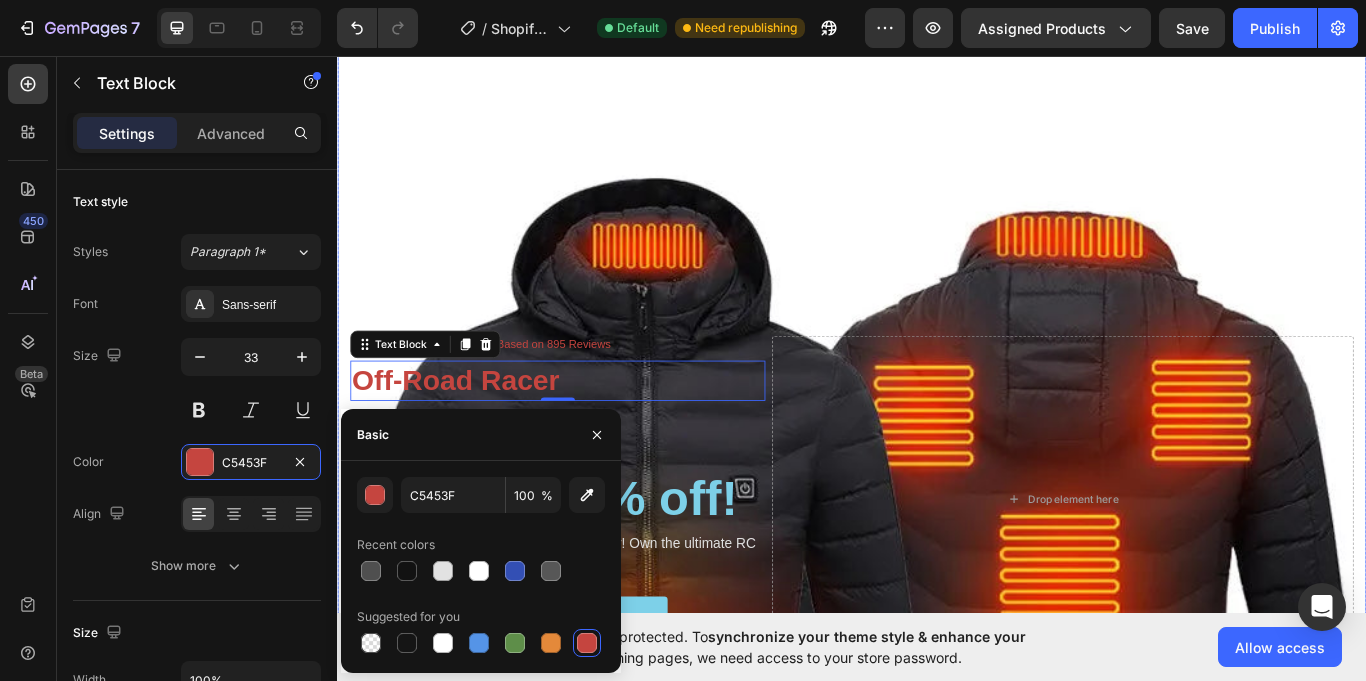 click at bounding box center [937, 574] 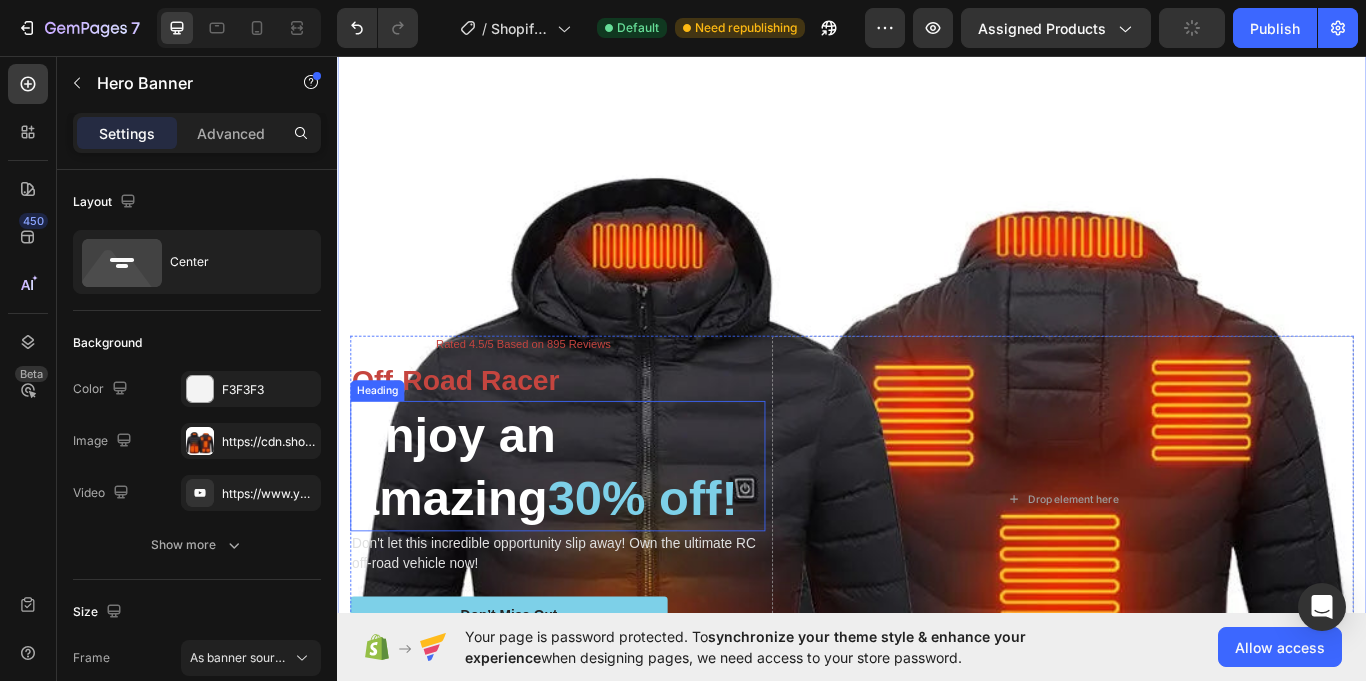 click on "Enjoy an amazing  30% off!" at bounding box center [594, 535] 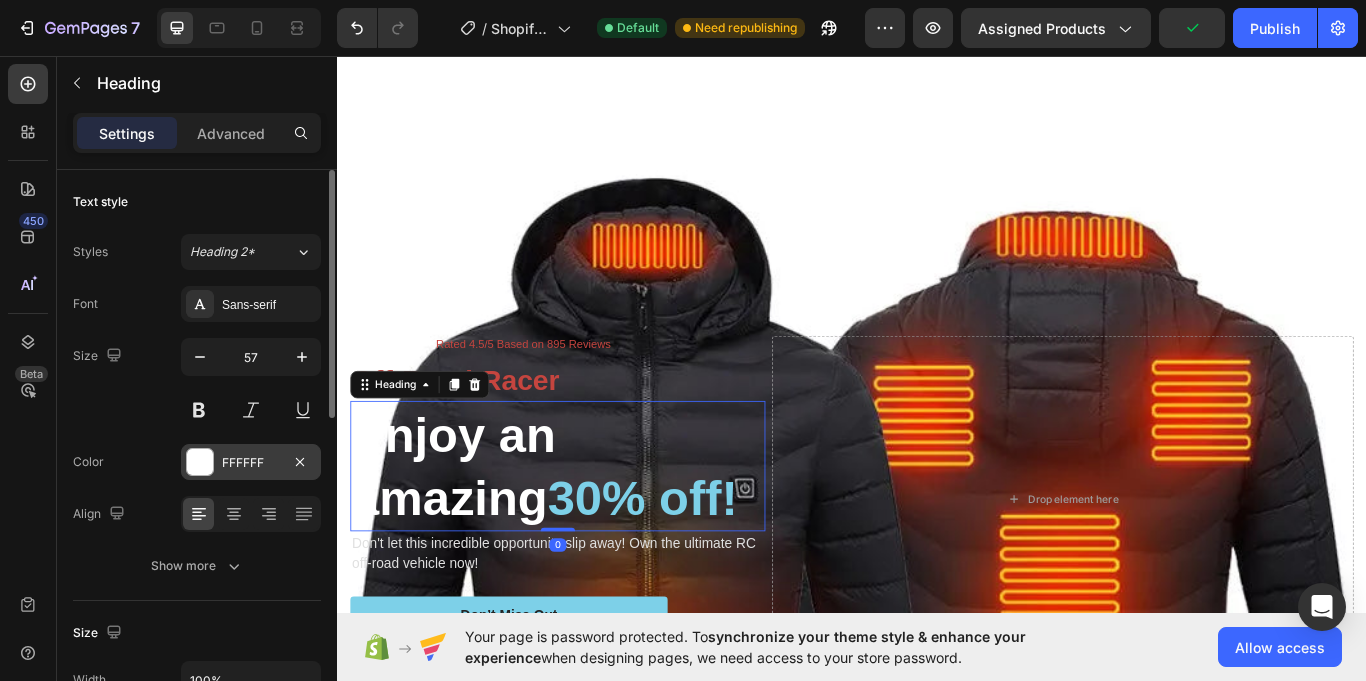 click on "FFFFFF" at bounding box center [251, 463] 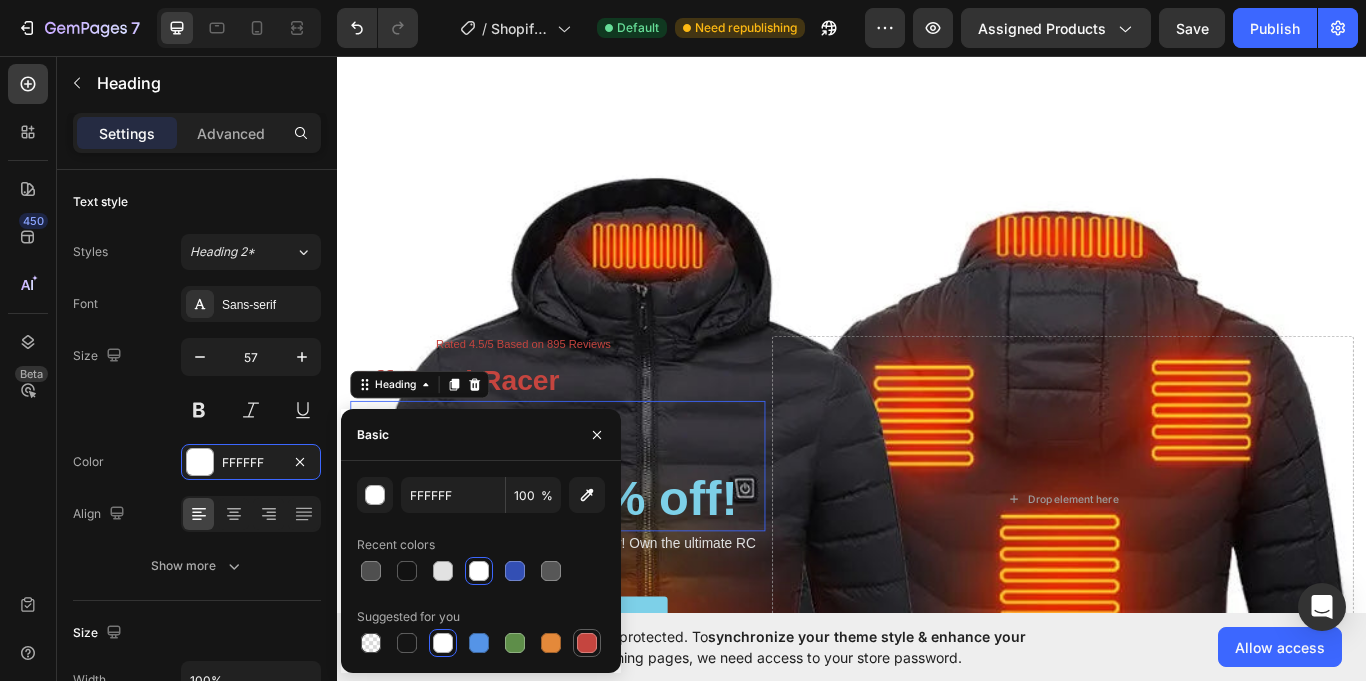 click at bounding box center (587, 643) 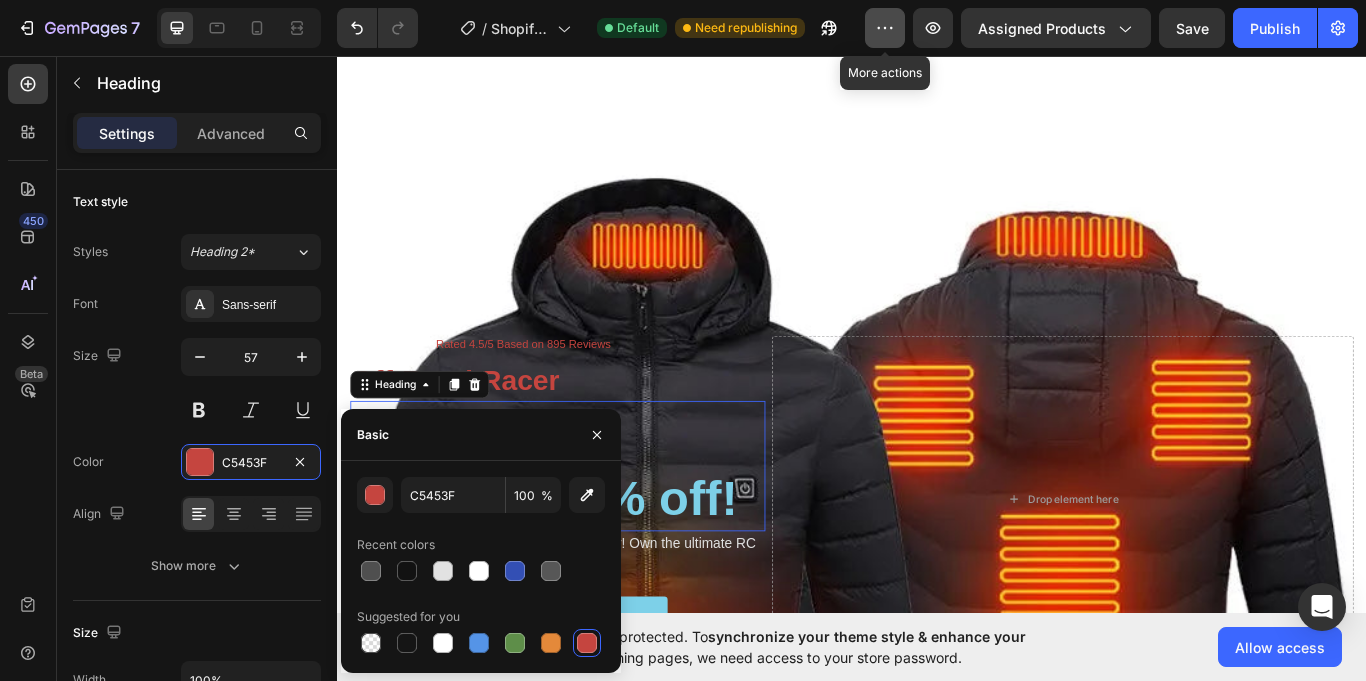 click 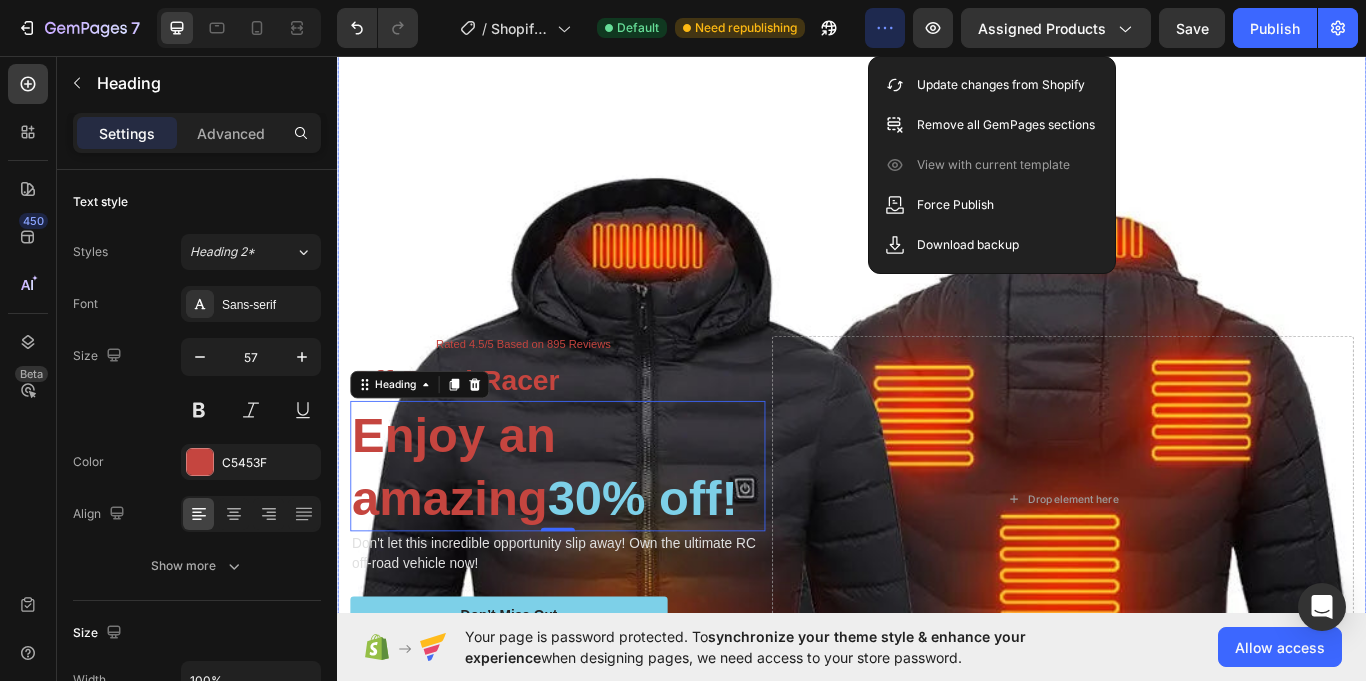click at bounding box center [937, 574] 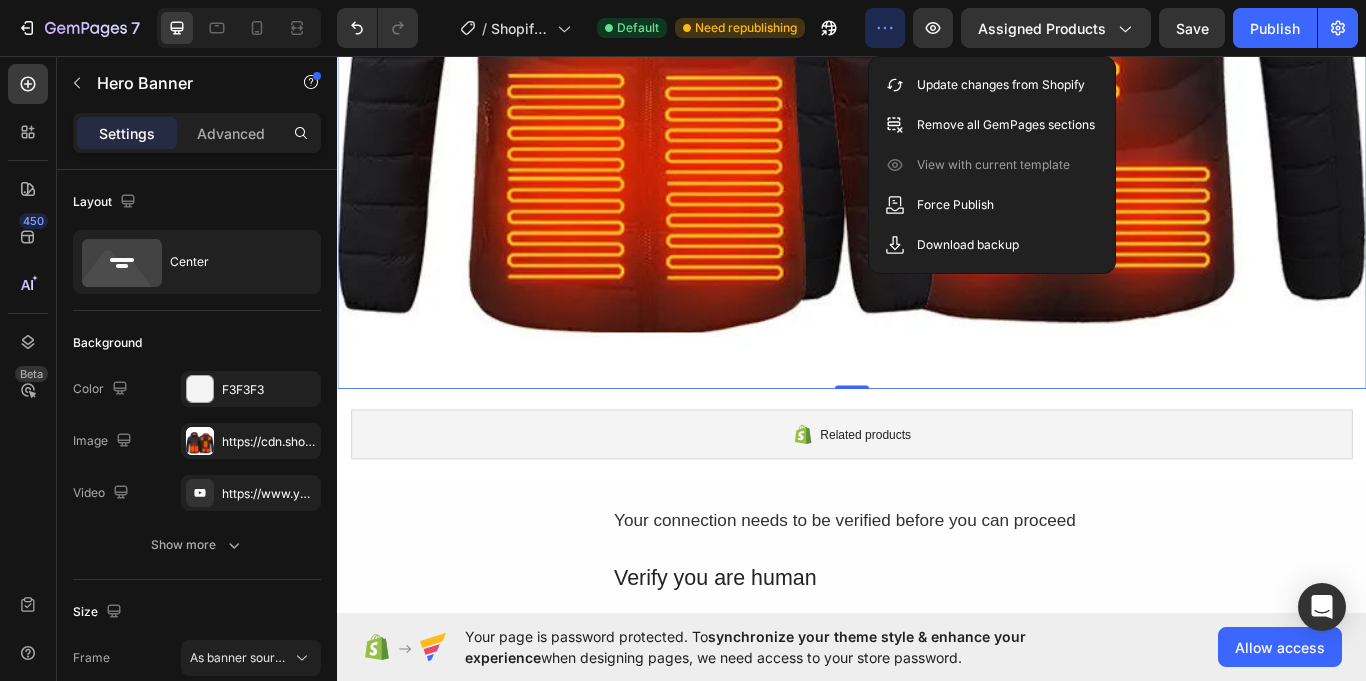 scroll, scrollTop: 1195, scrollLeft: 0, axis: vertical 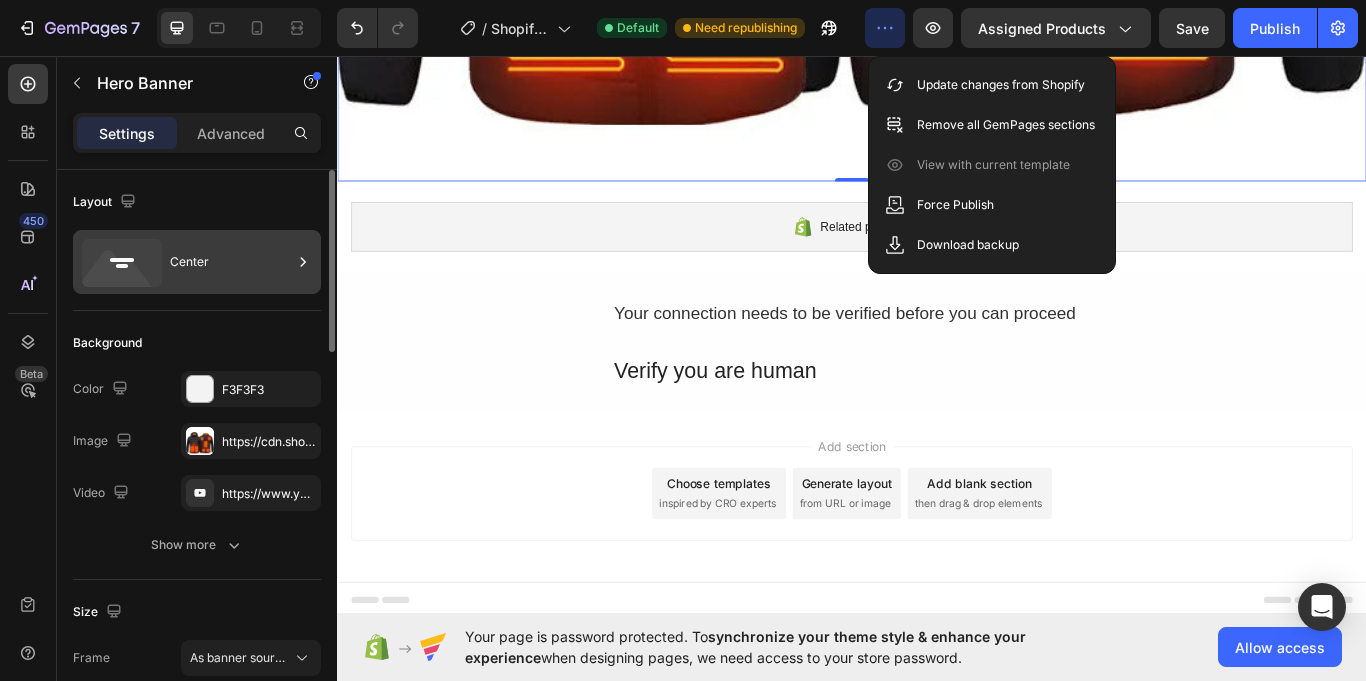 click on "Center" at bounding box center (231, 262) 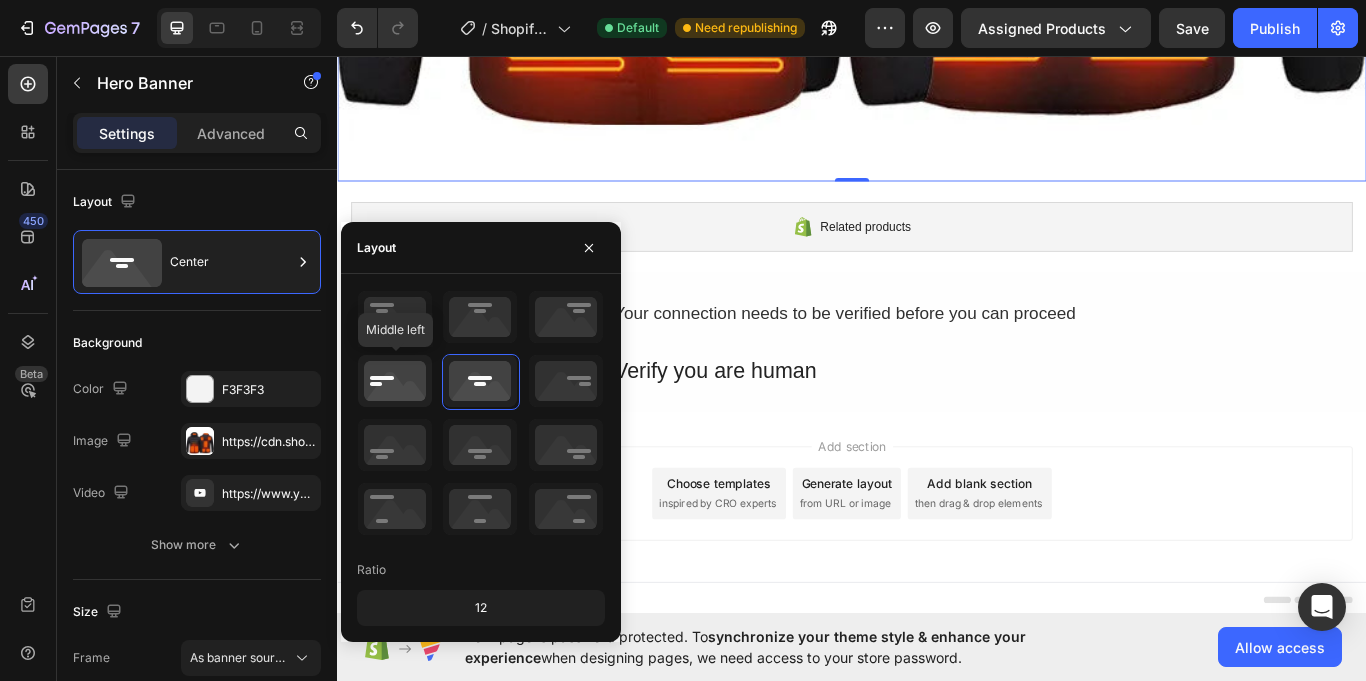 click 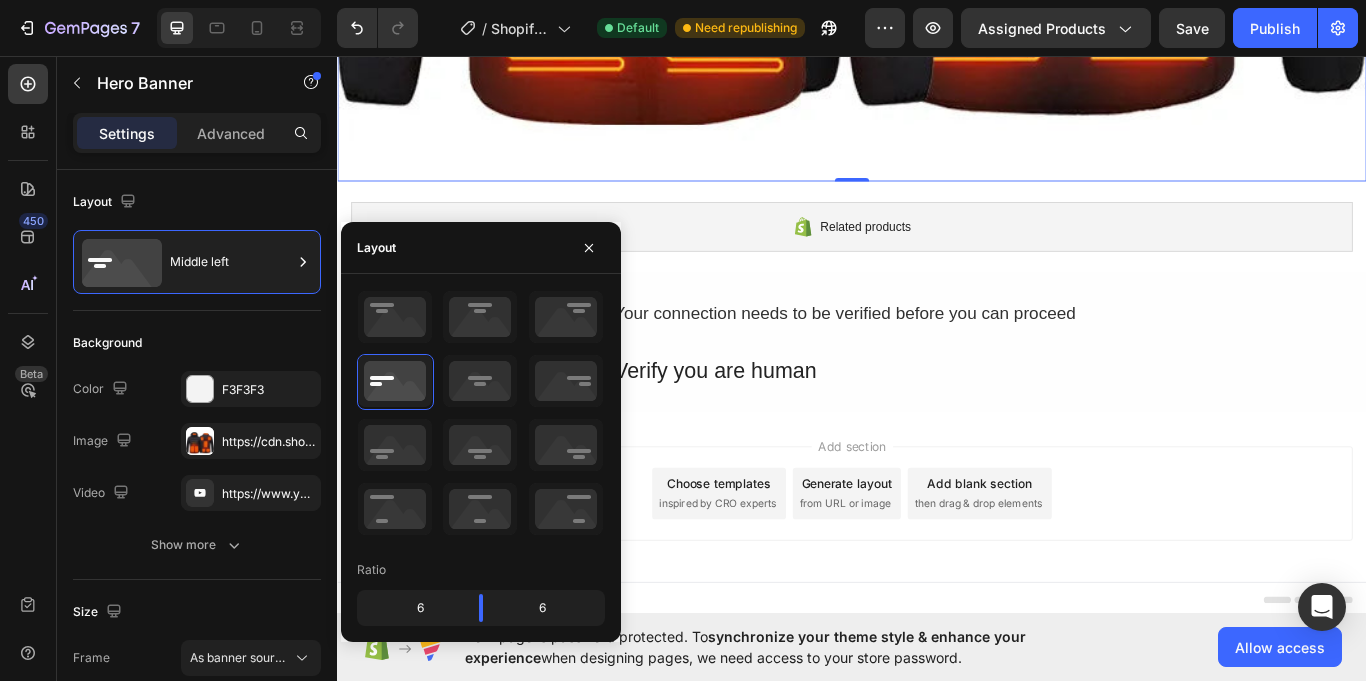 click on "Add section Choose templates inspired by CRO experts Generate layout from URL or image Add blank section then drag & drop elements" at bounding box center [937, 571] 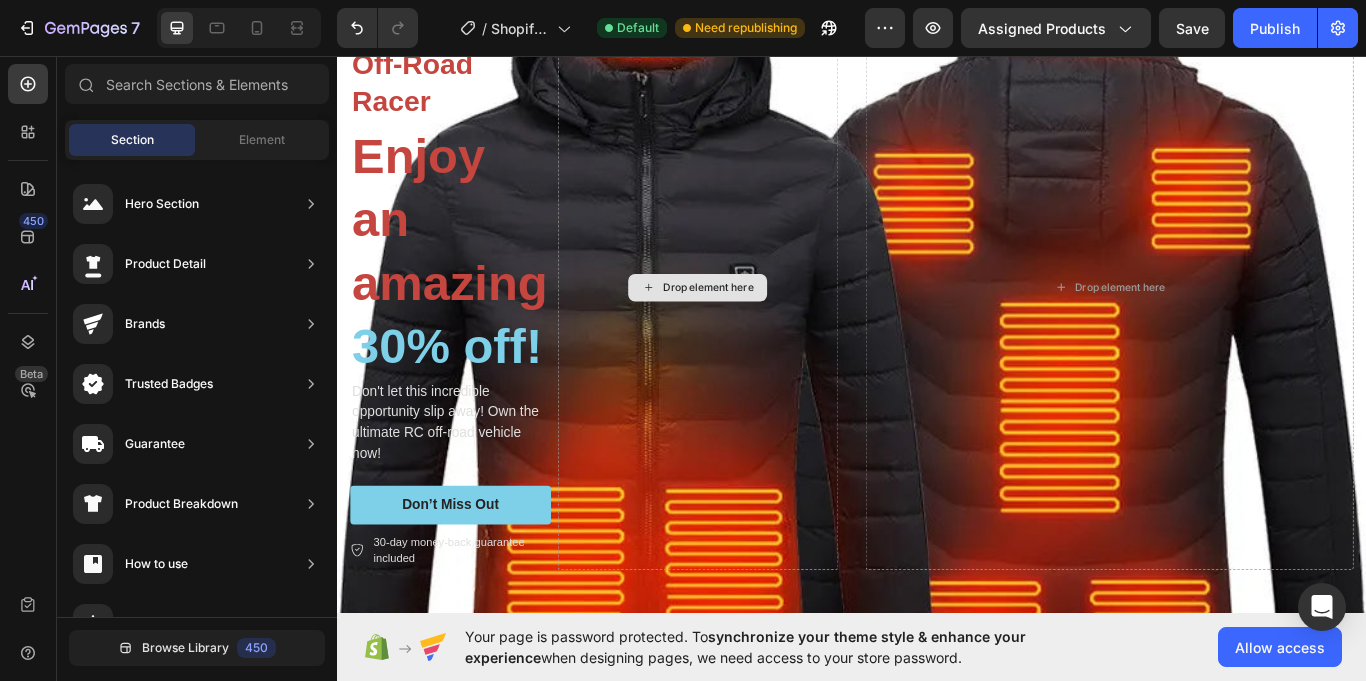 scroll, scrollTop: 472, scrollLeft: 0, axis: vertical 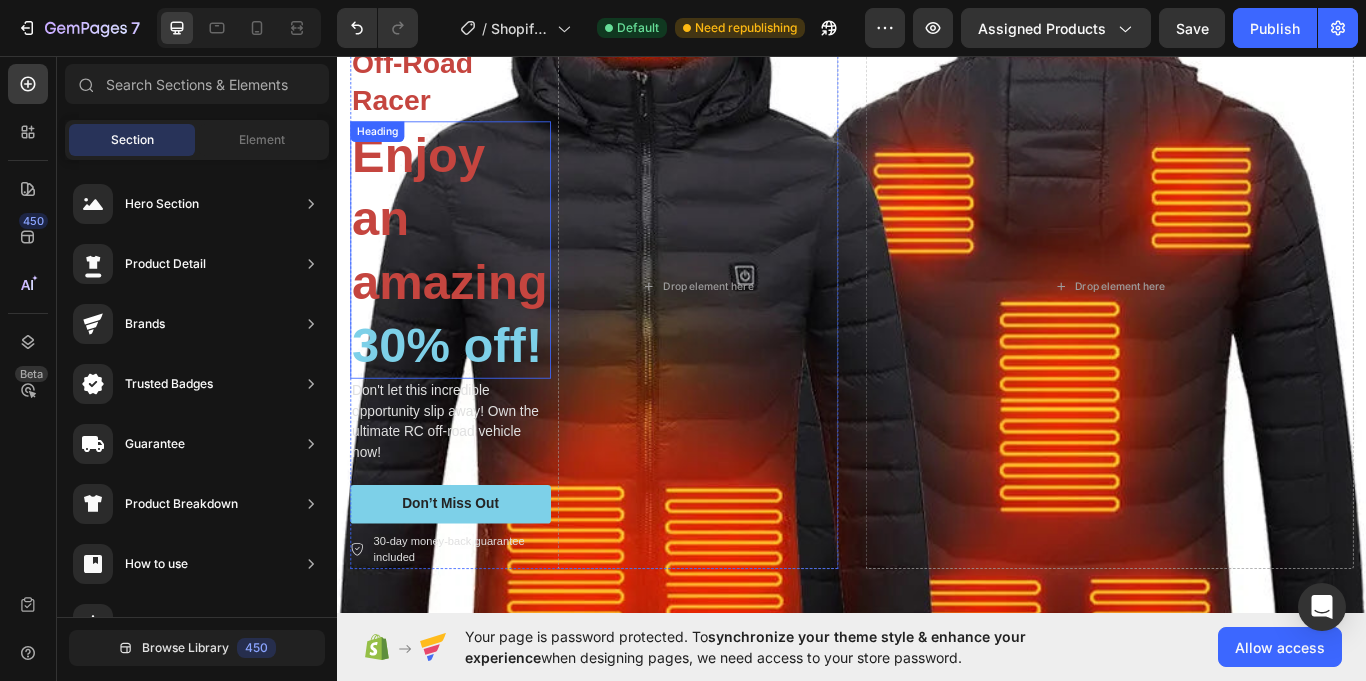 click on "Enjoy an amazing  30% off!" at bounding box center (469, 283) 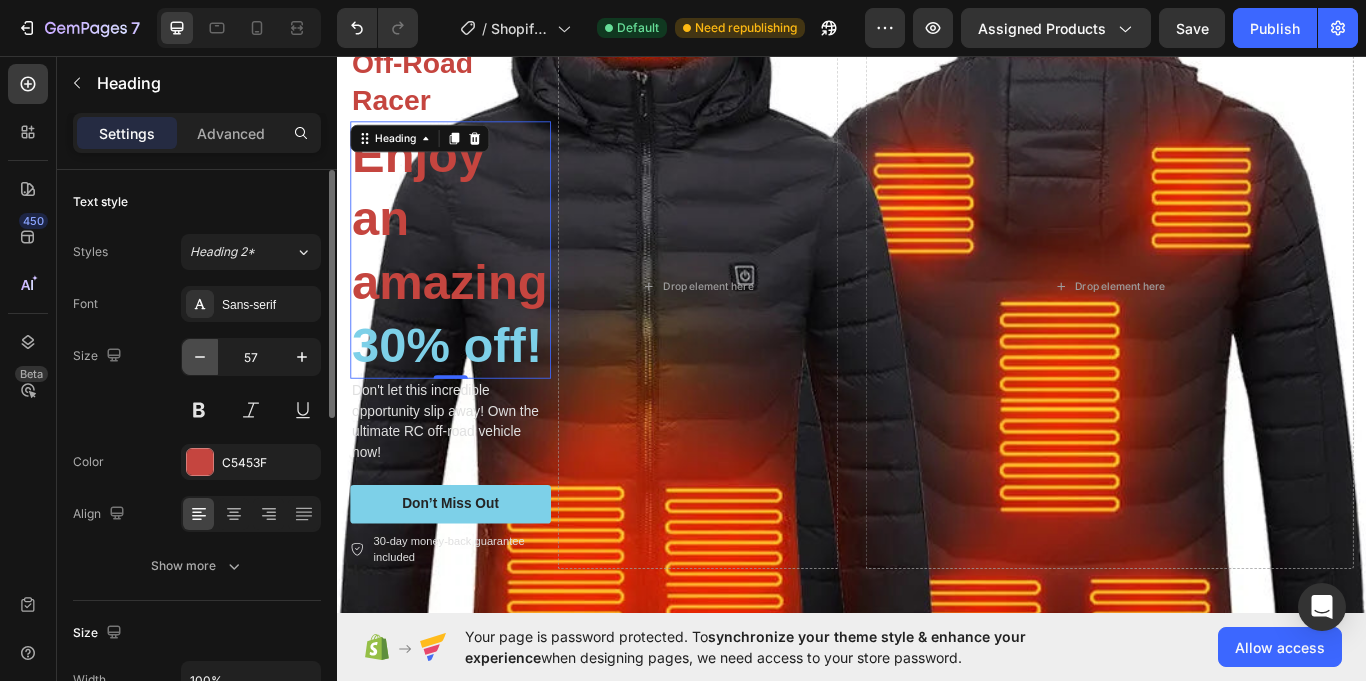 click 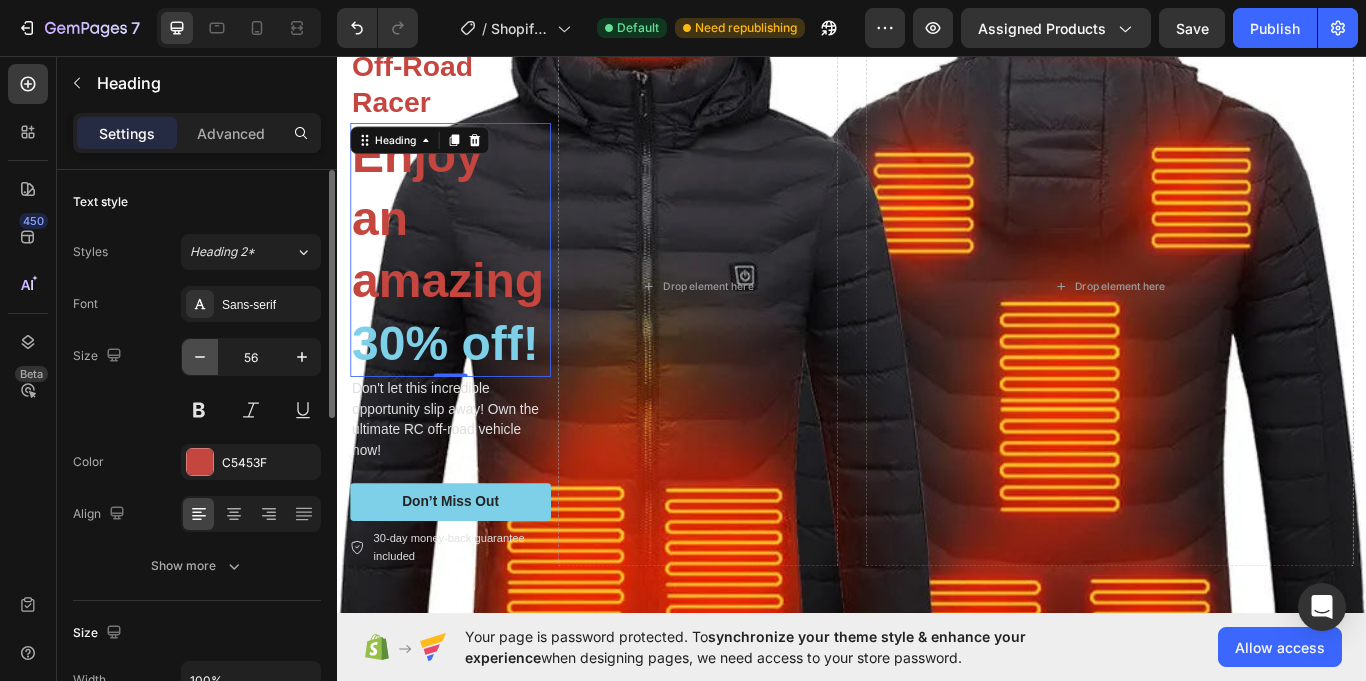 click 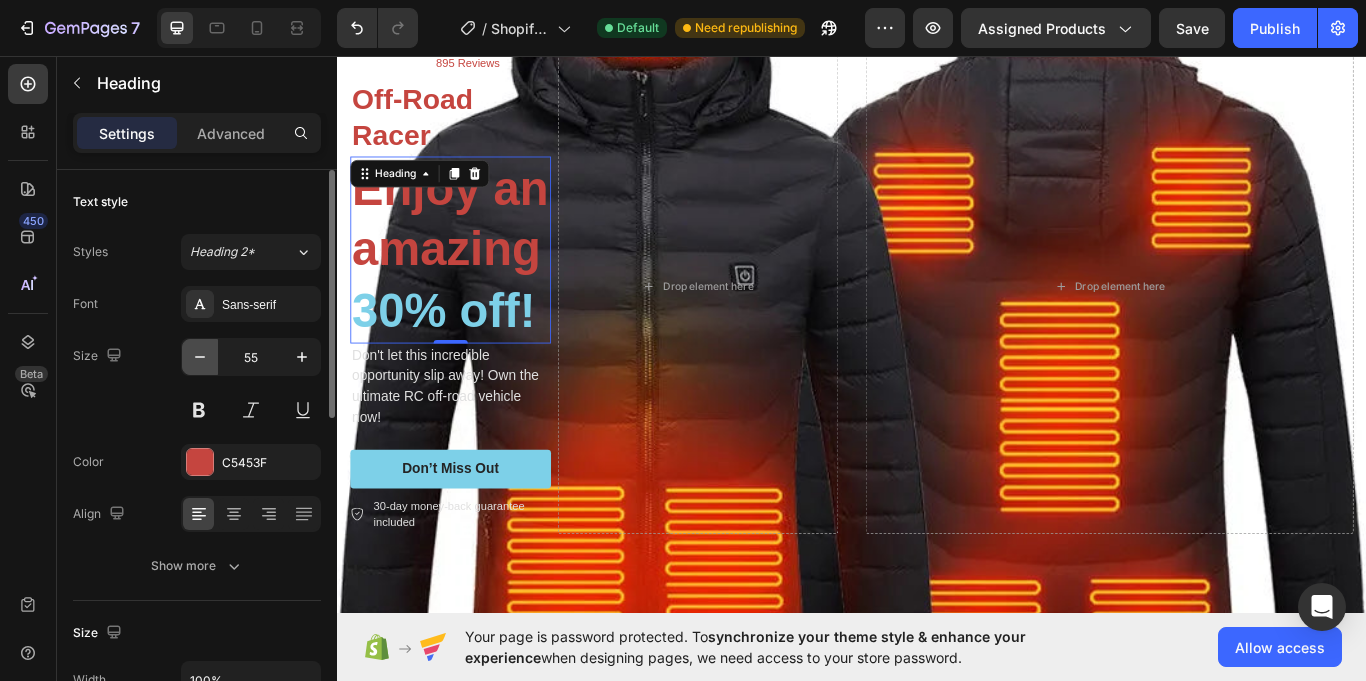 click 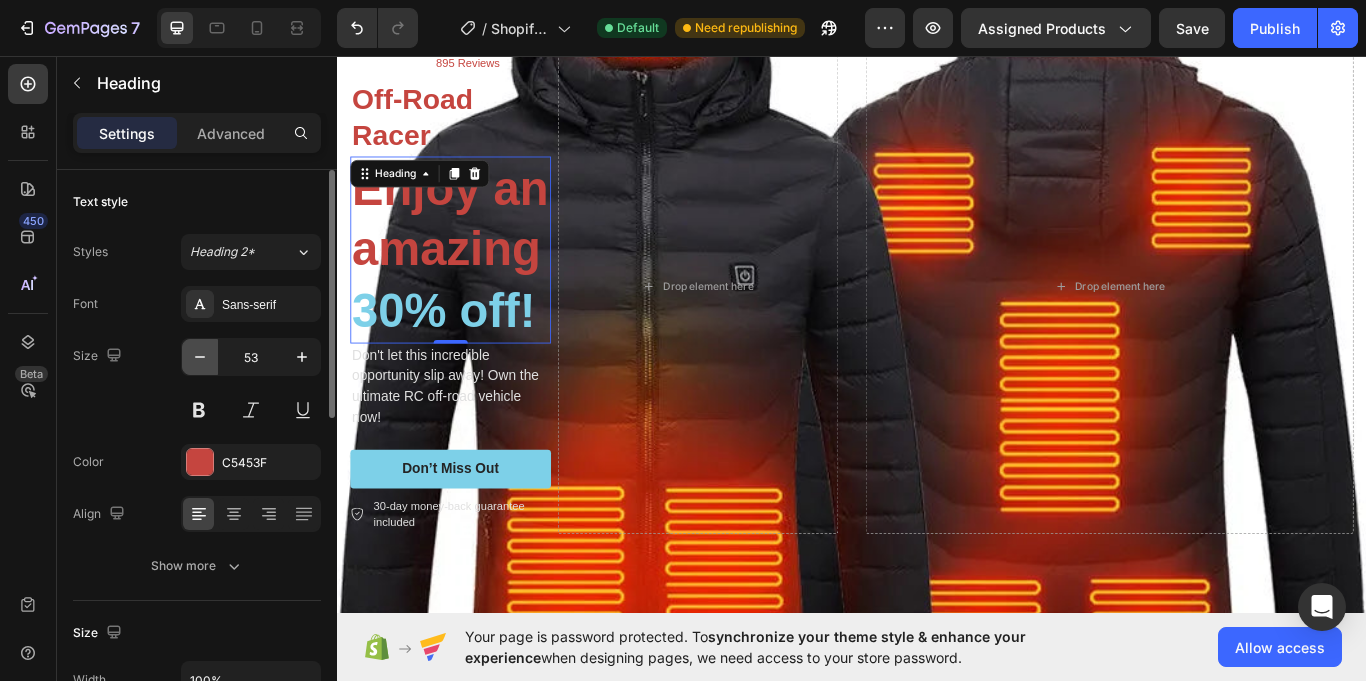 click 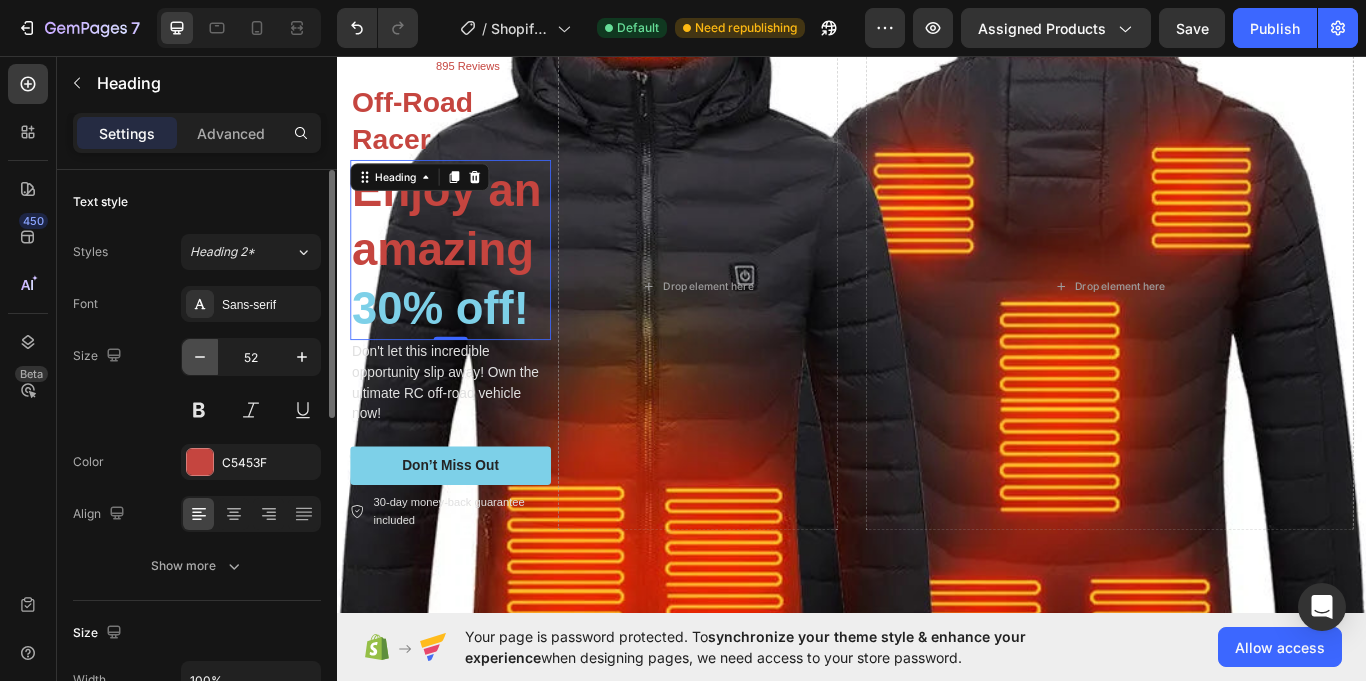 click 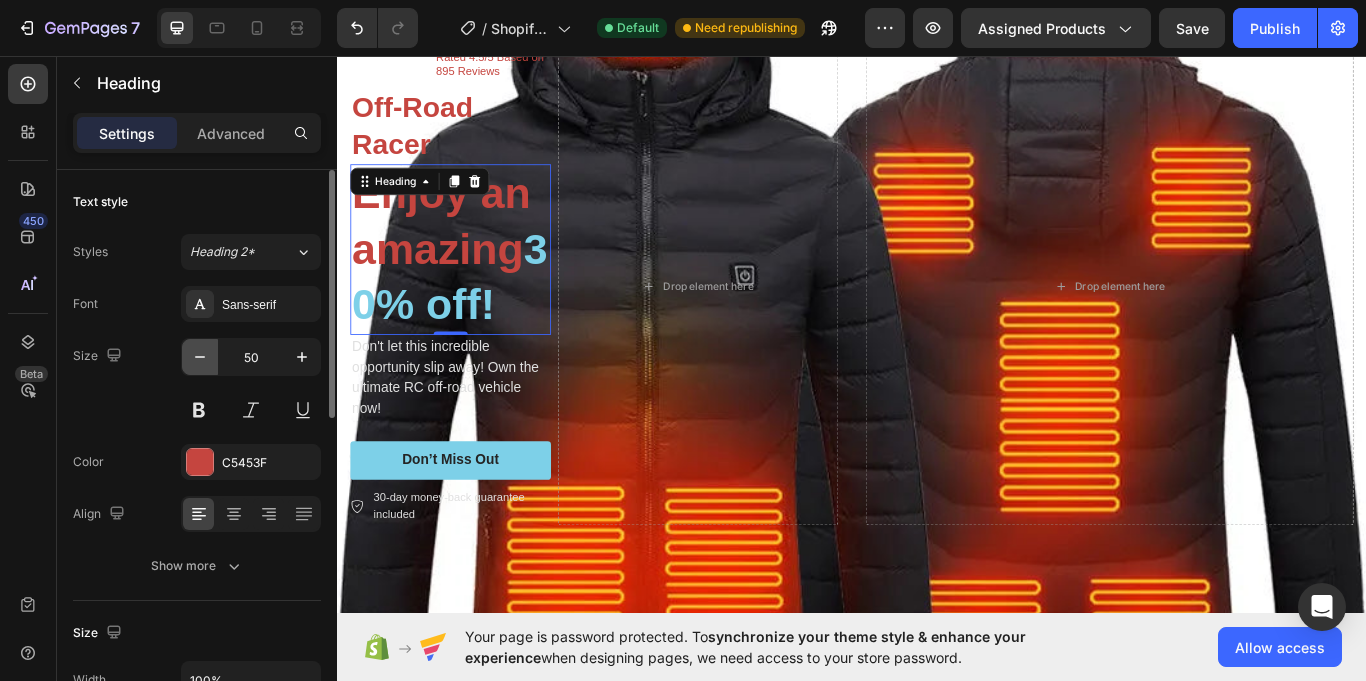 click 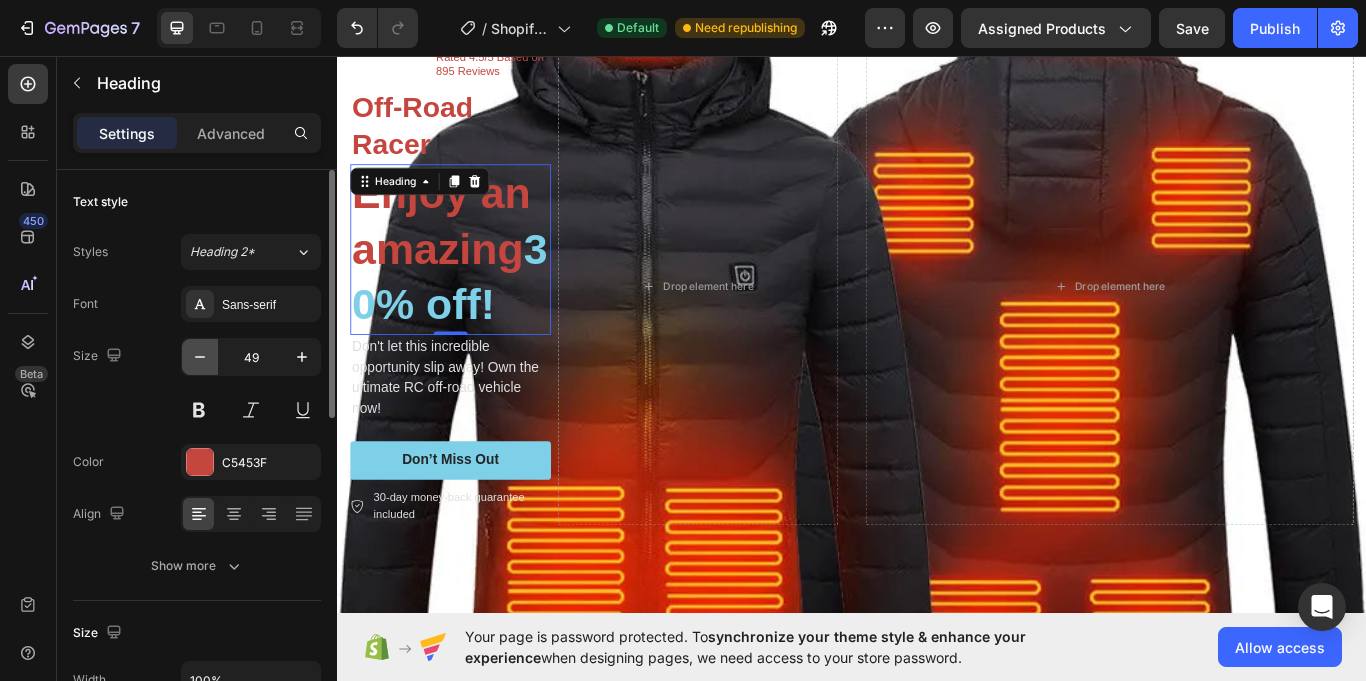 click 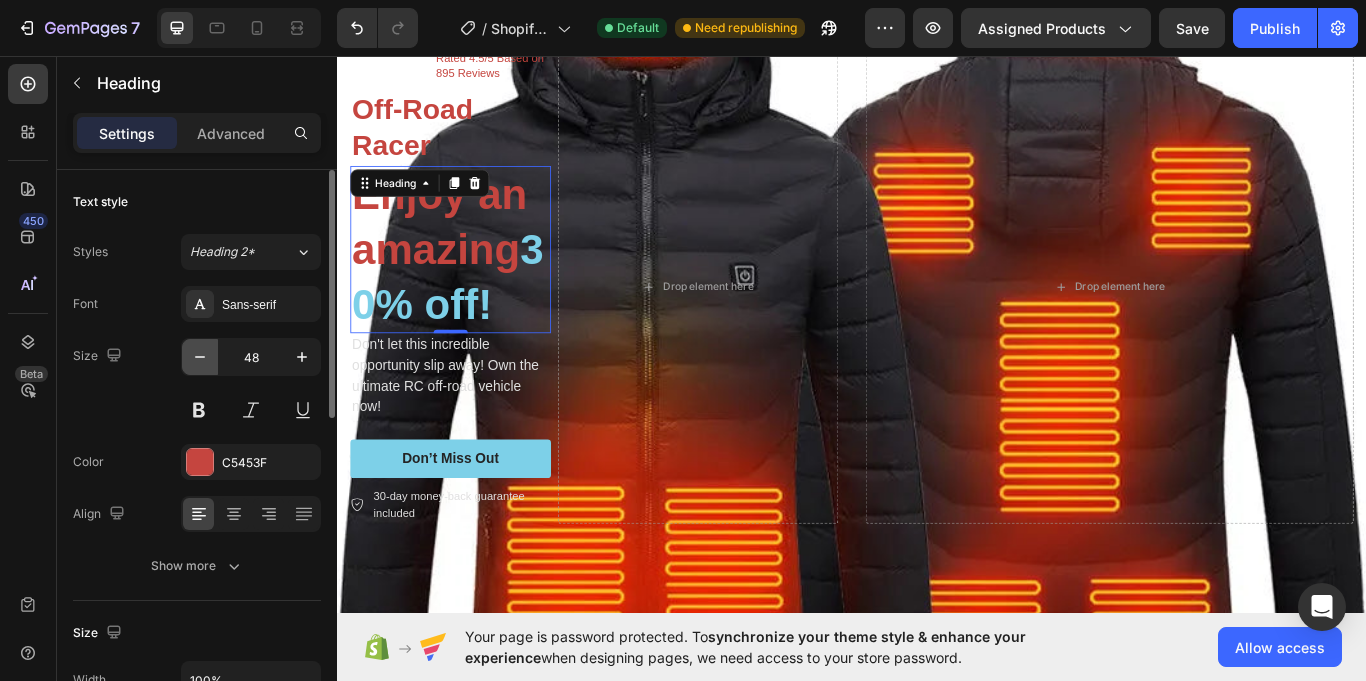 click 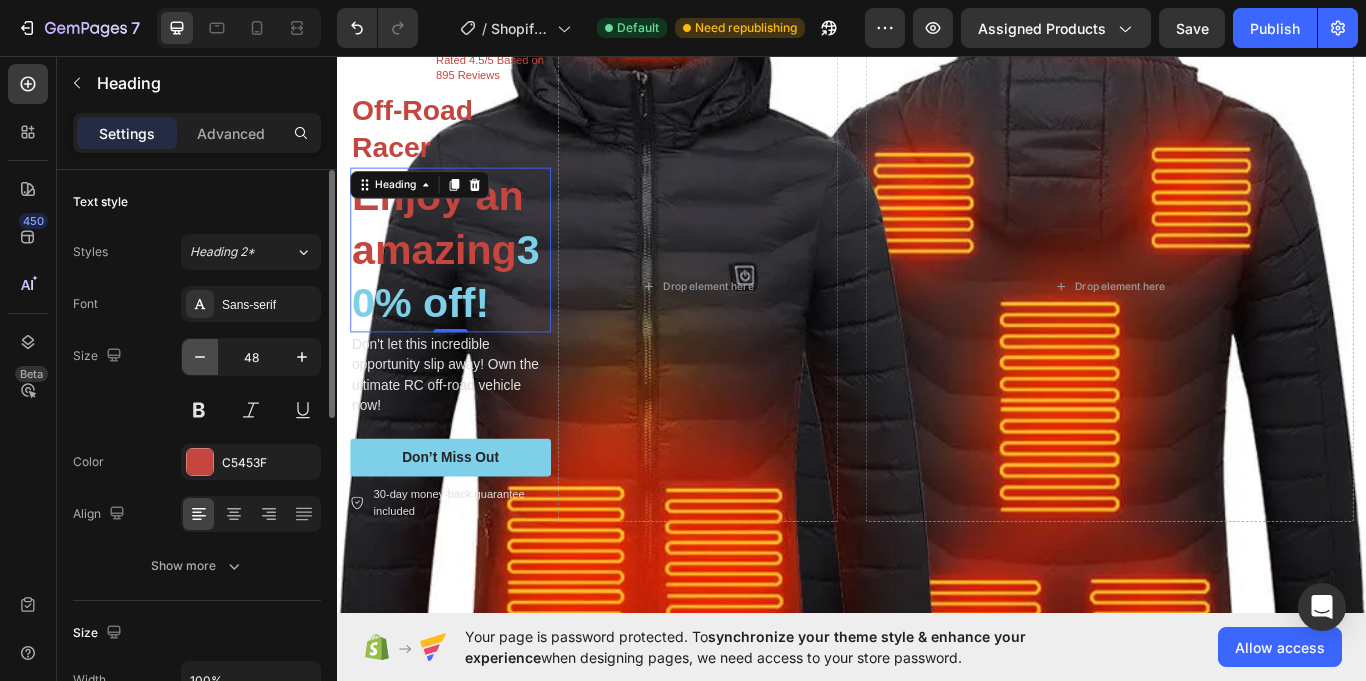 click 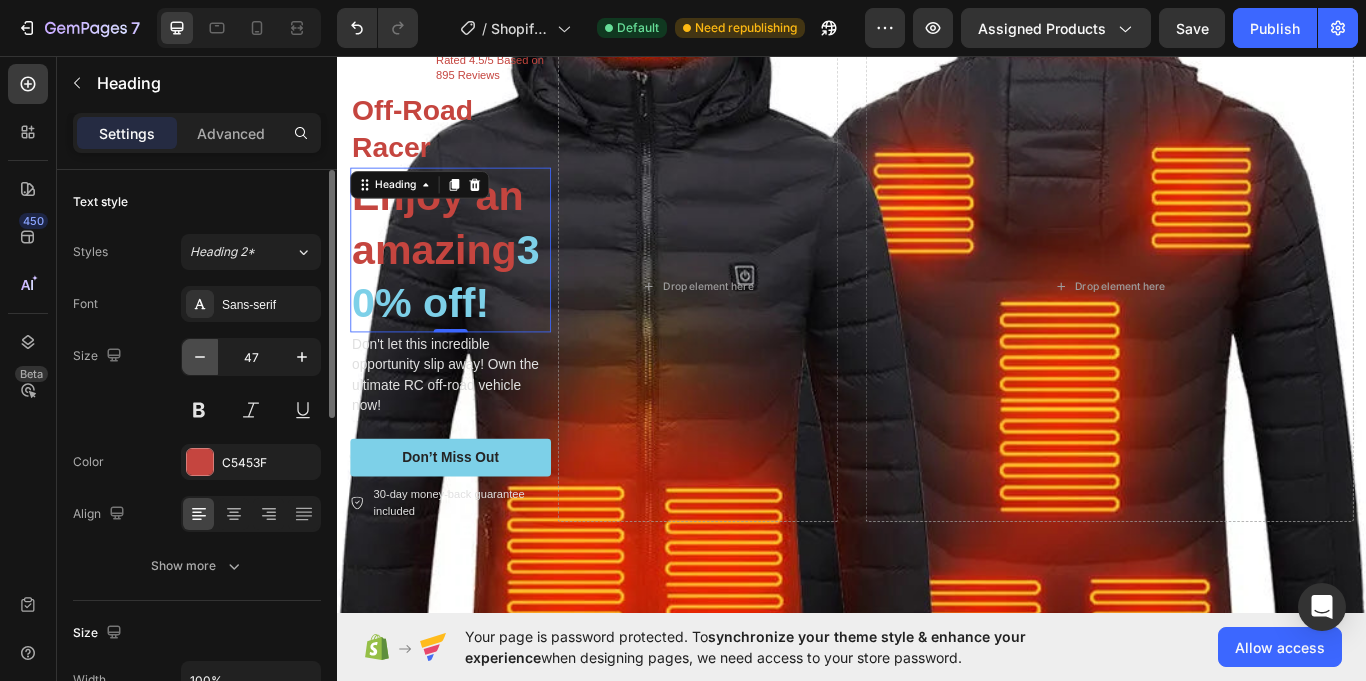 click 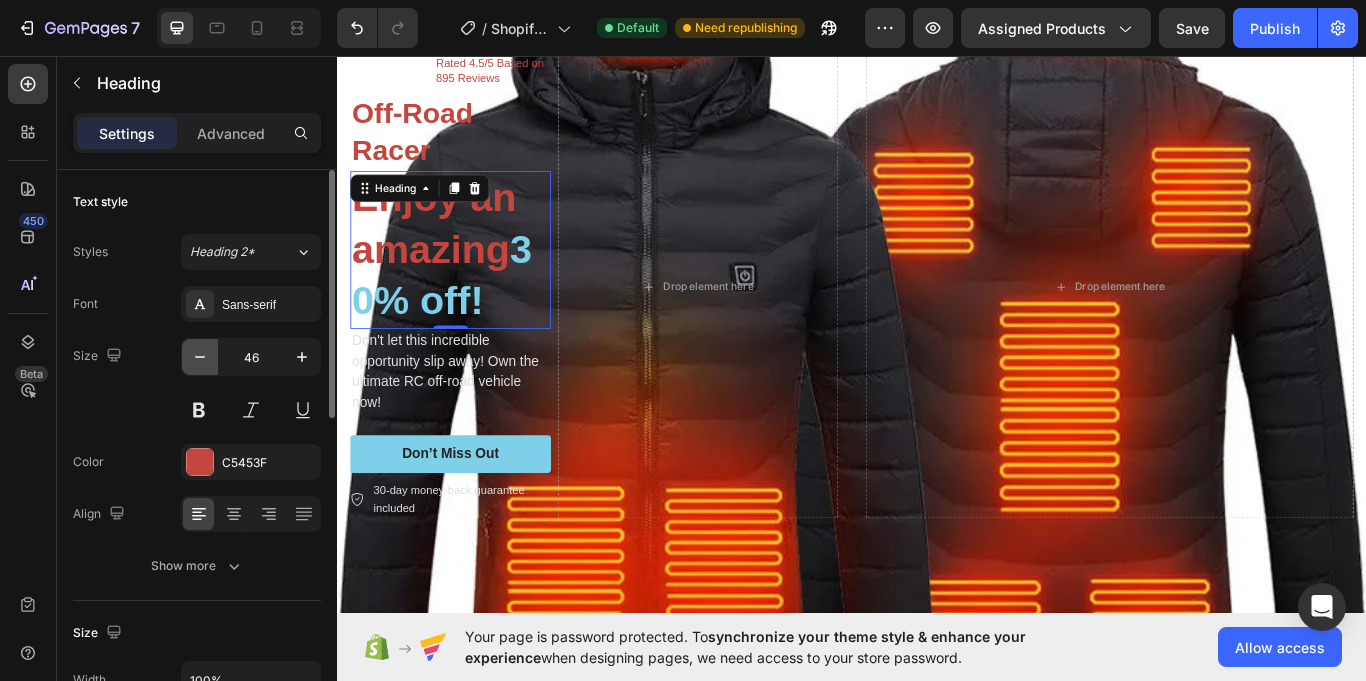 click 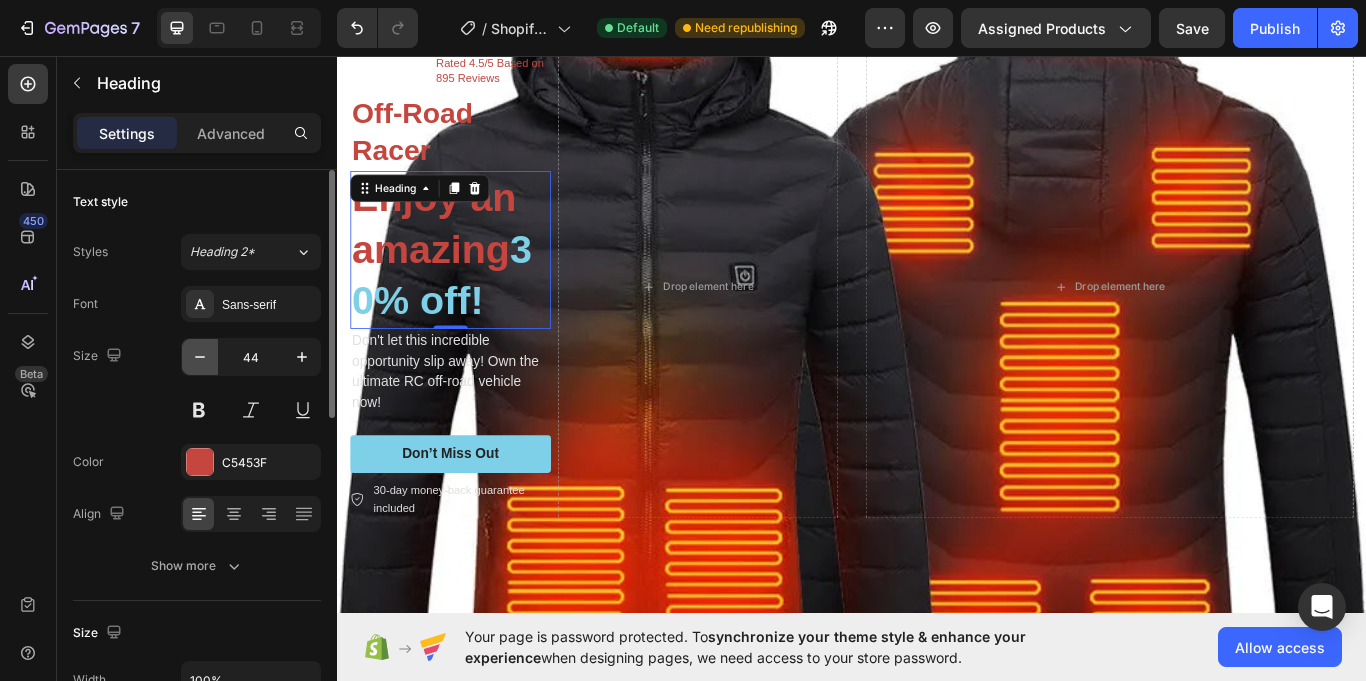click 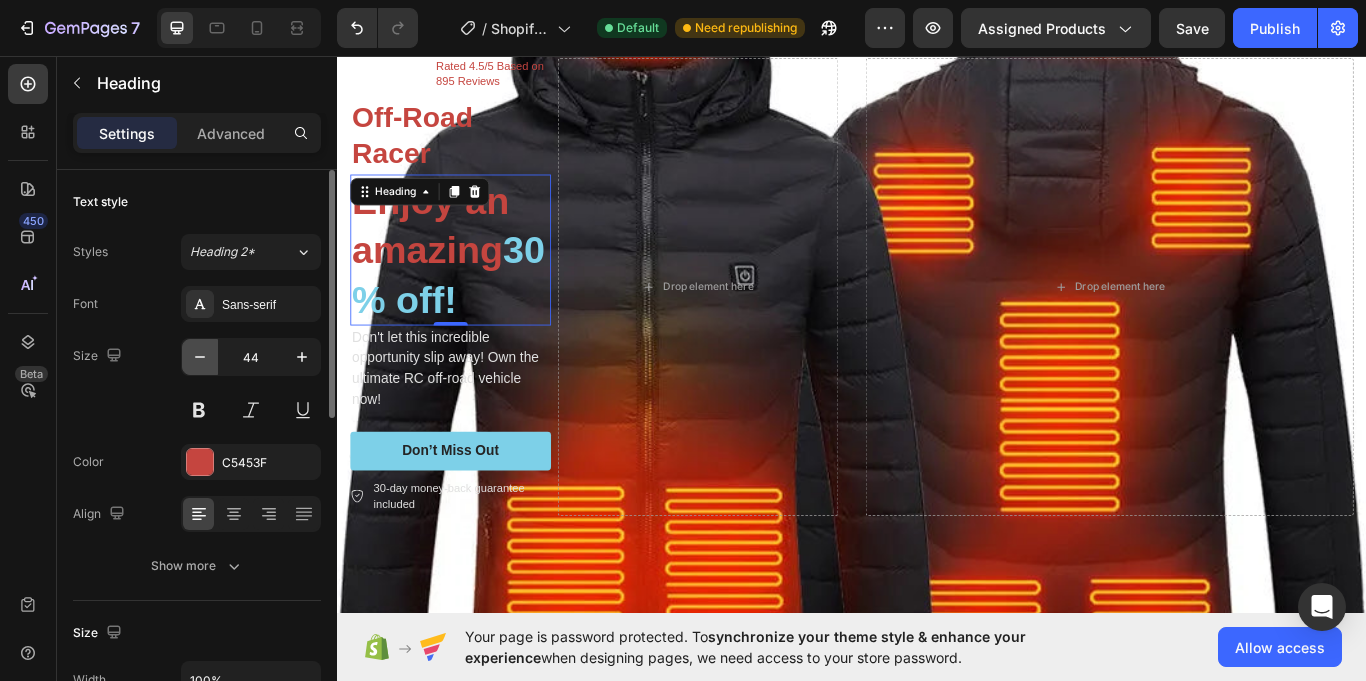 click 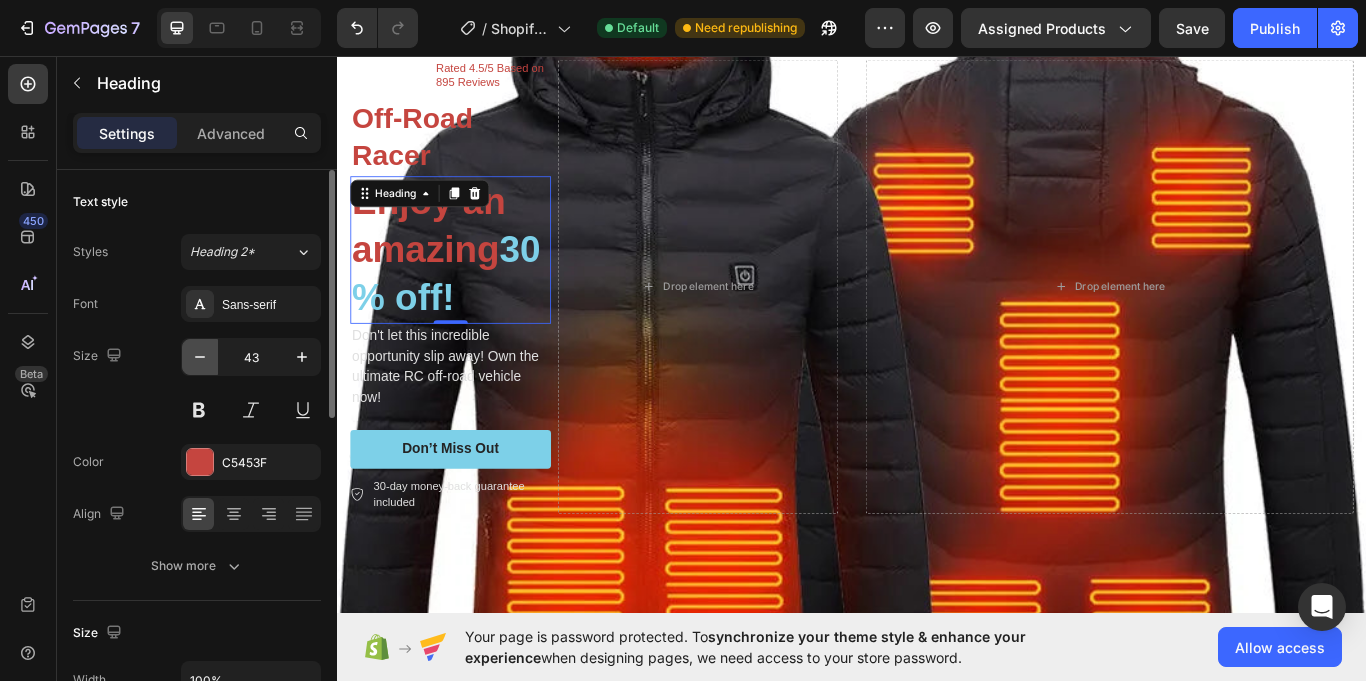 click 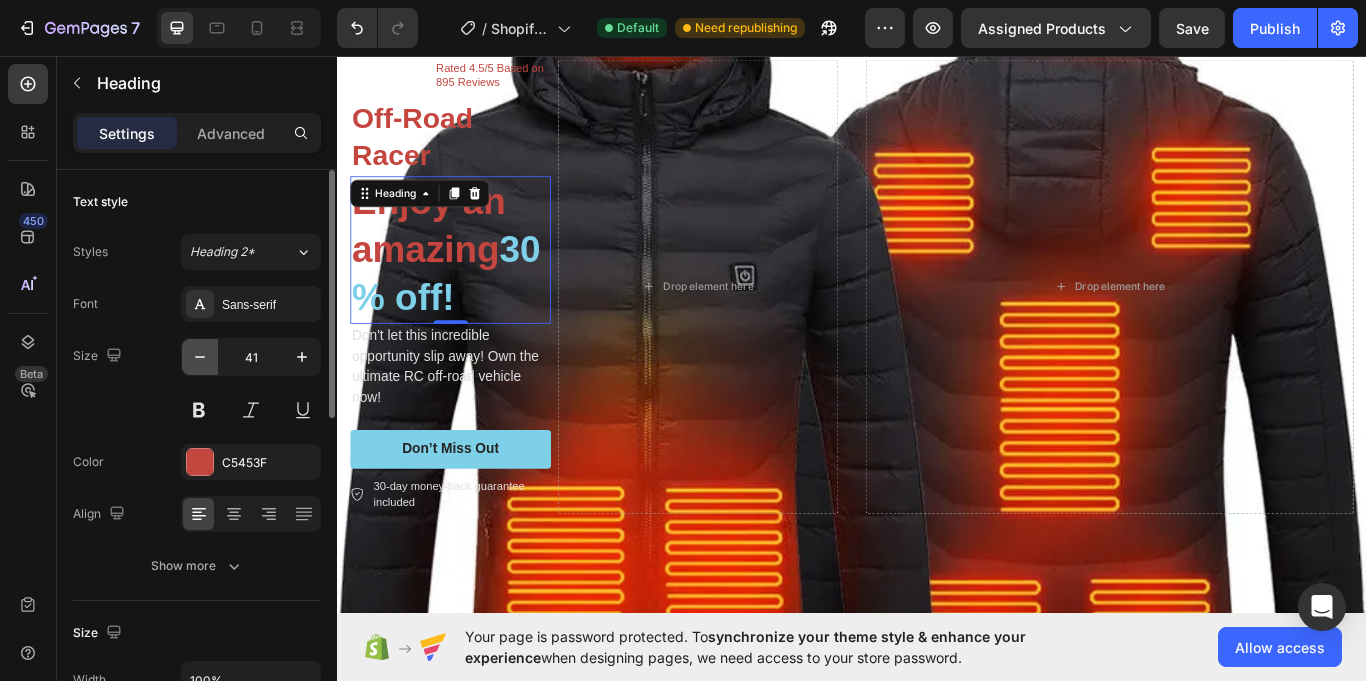 click 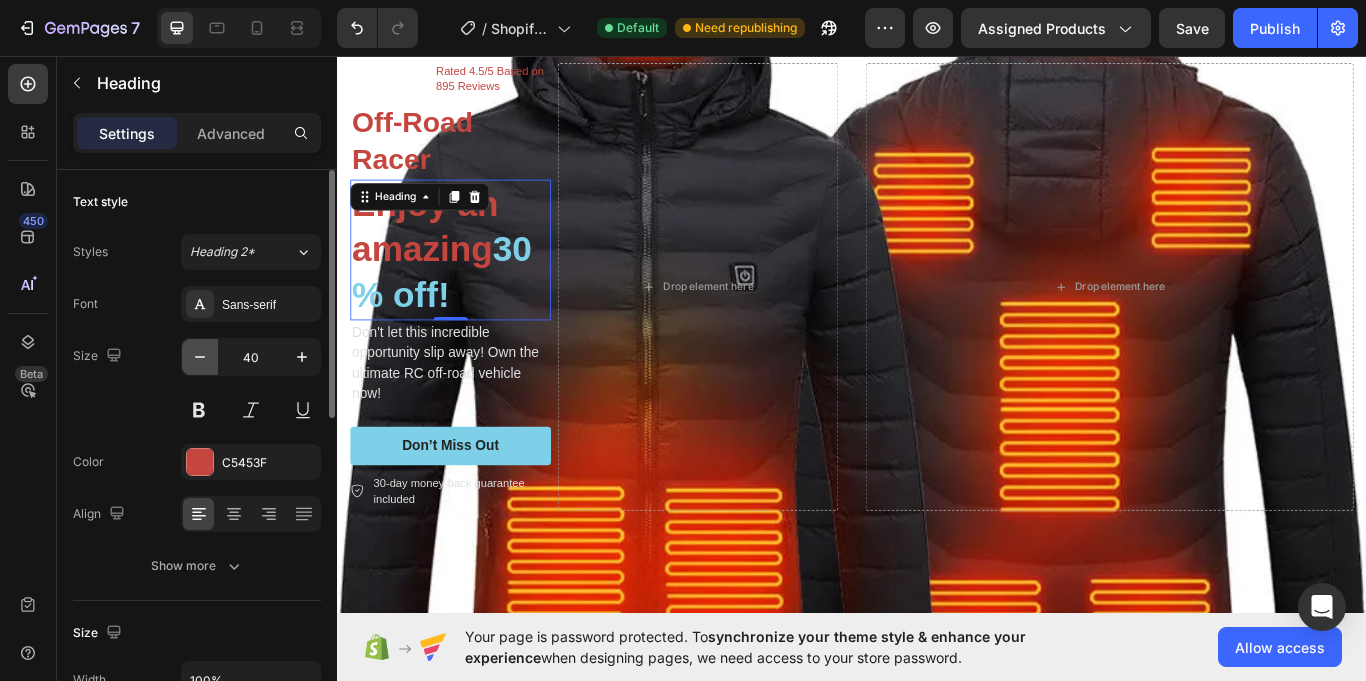 click 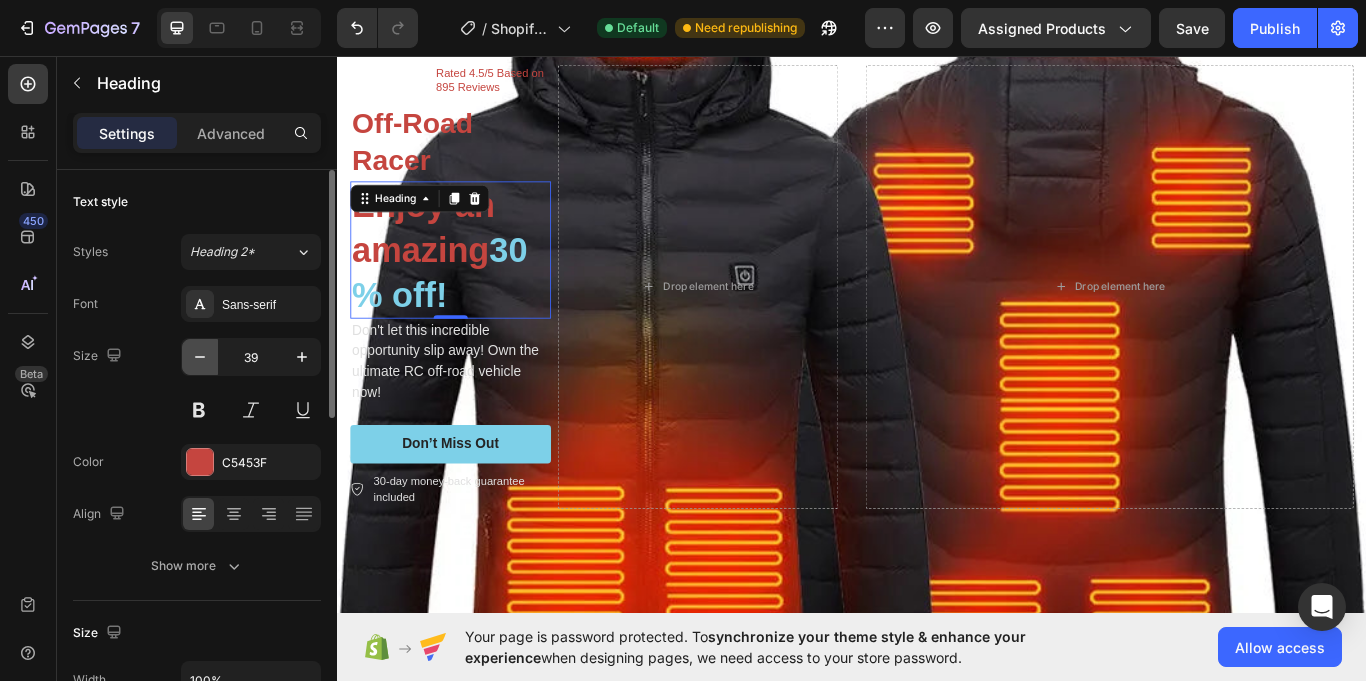 click 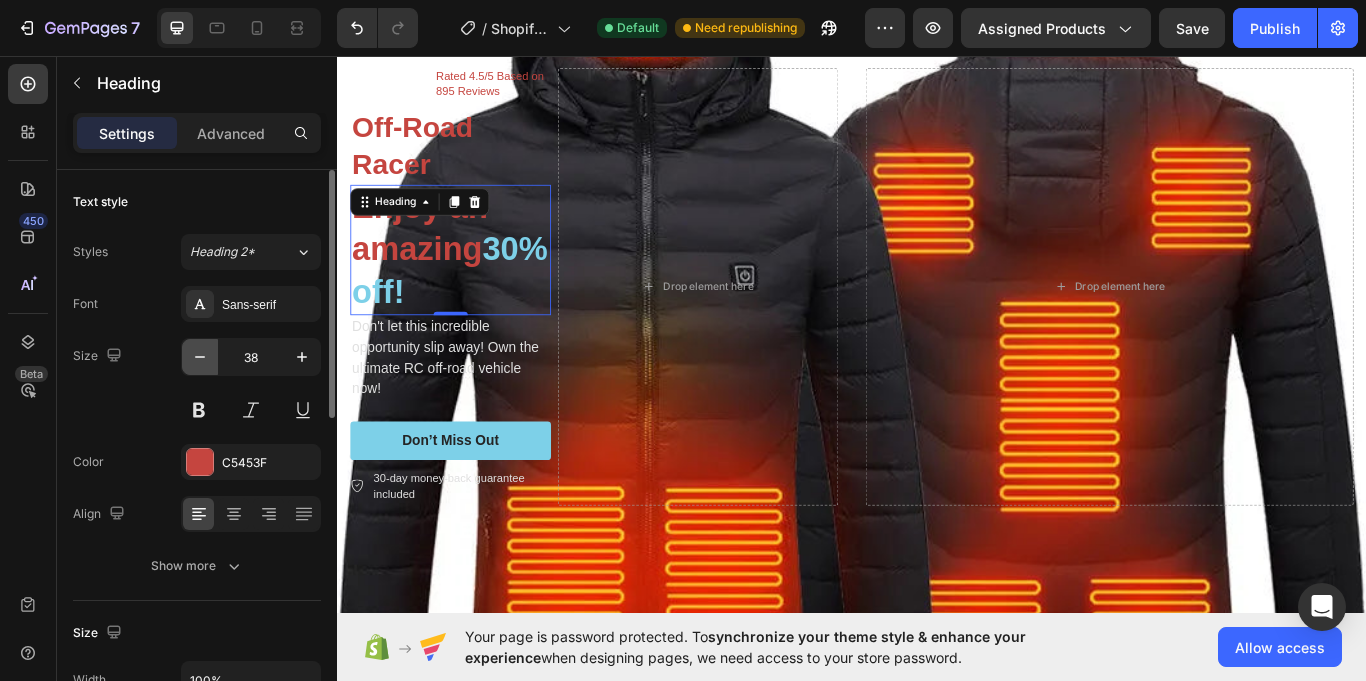 click 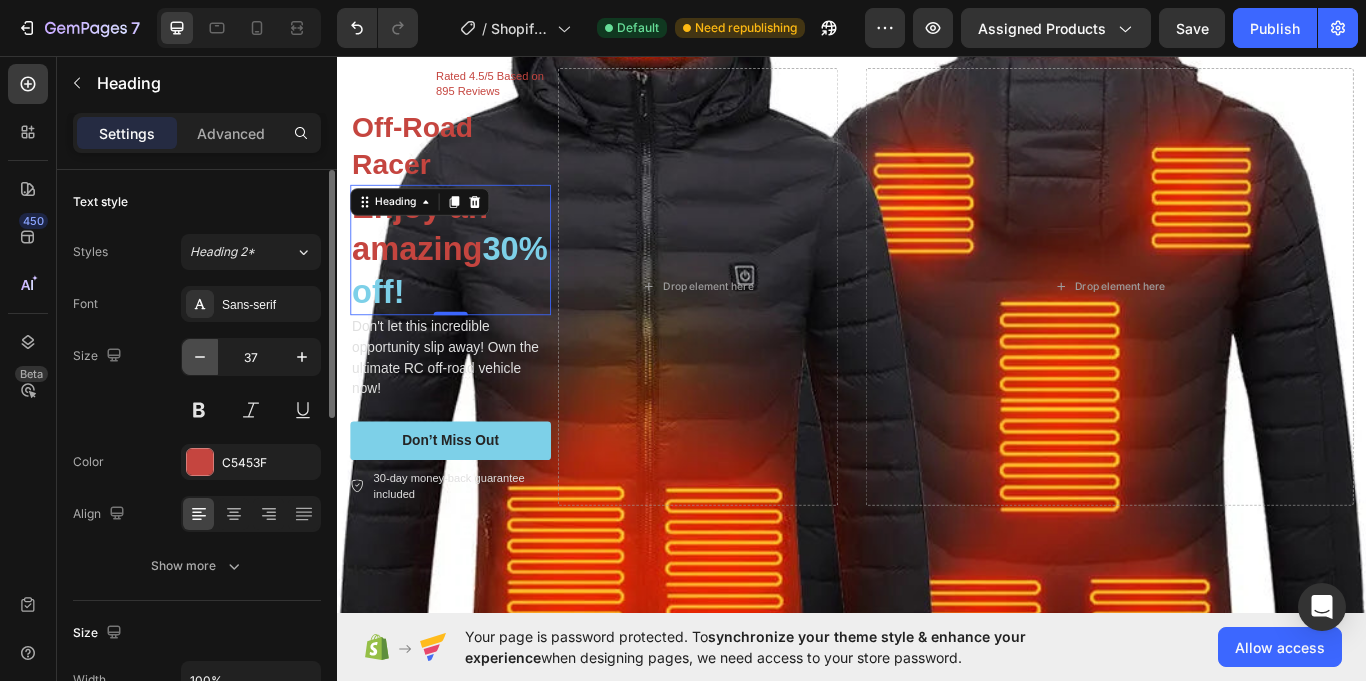 click 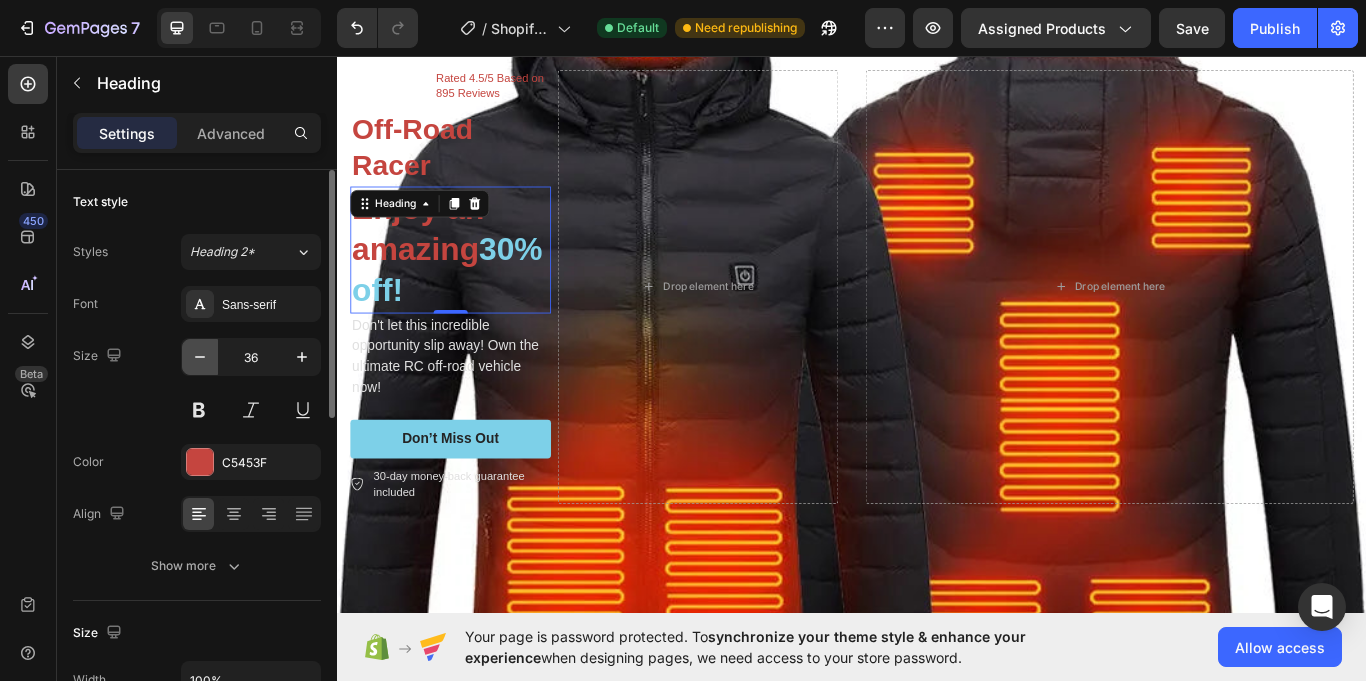 click 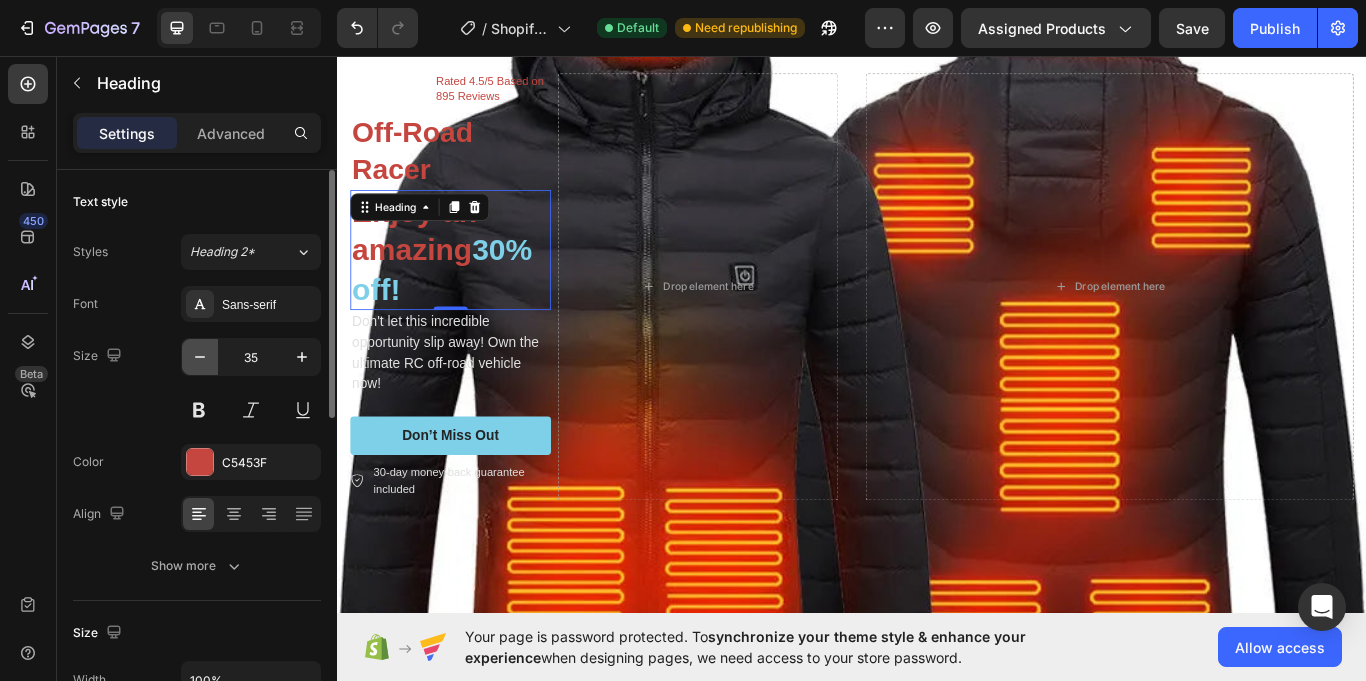 click 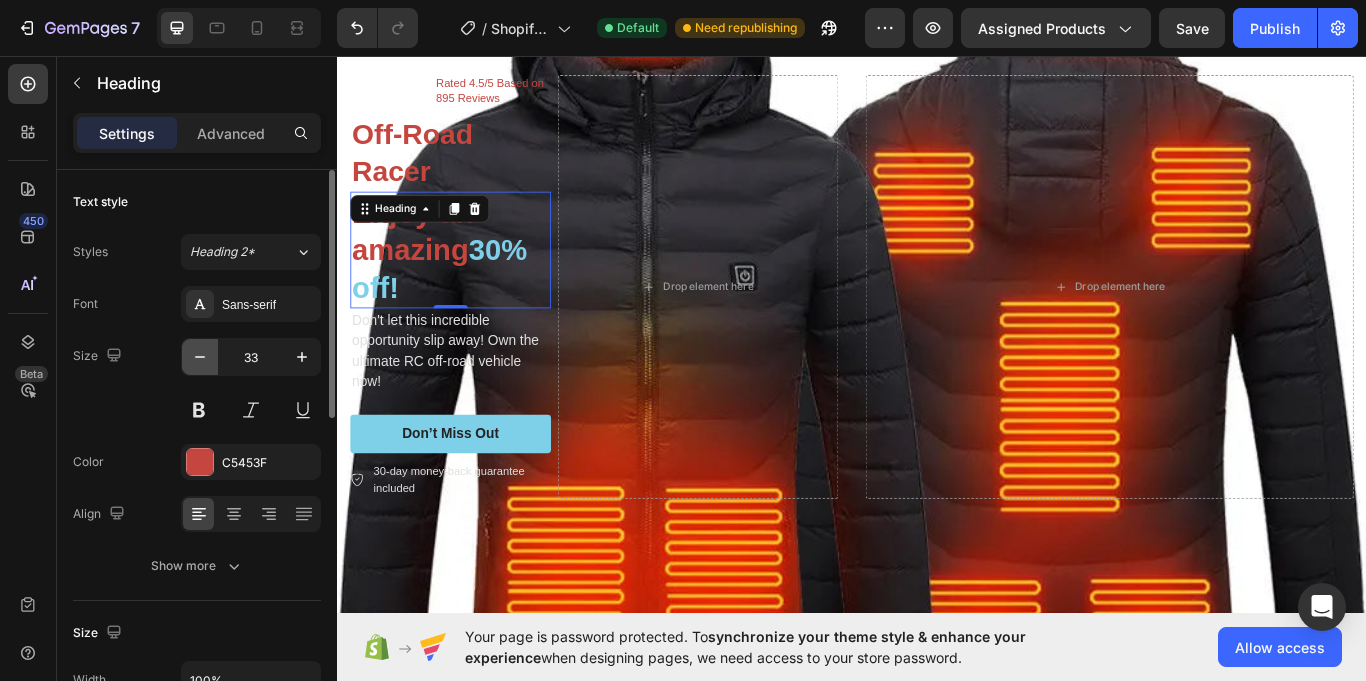 click 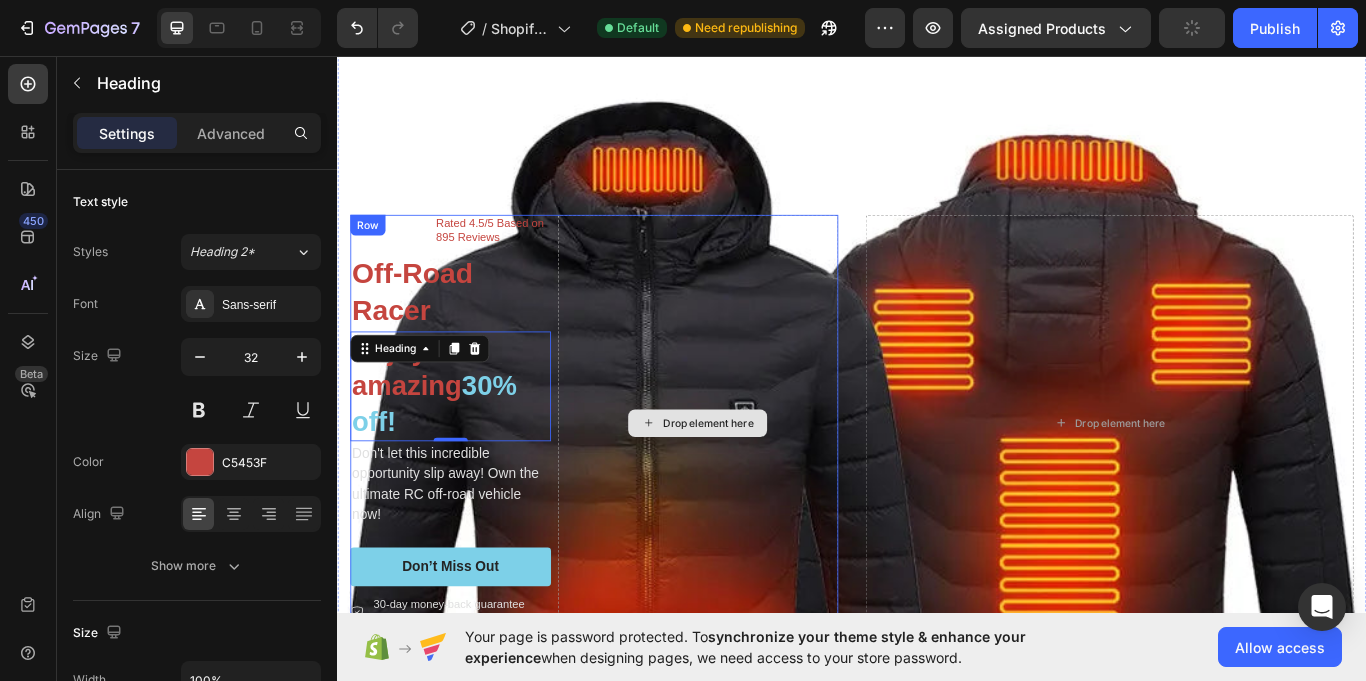scroll, scrollTop: 0, scrollLeft: 0, axis: both 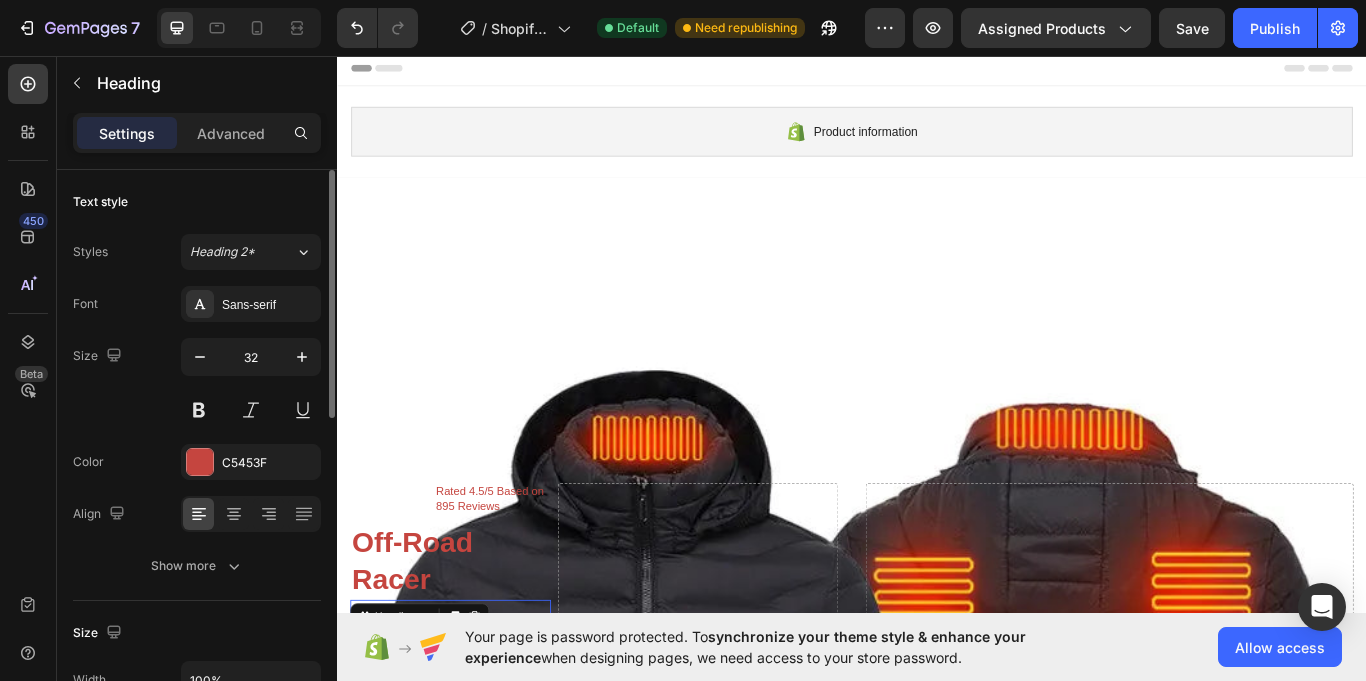 click on "Text style" at bounding box center (197, 202) 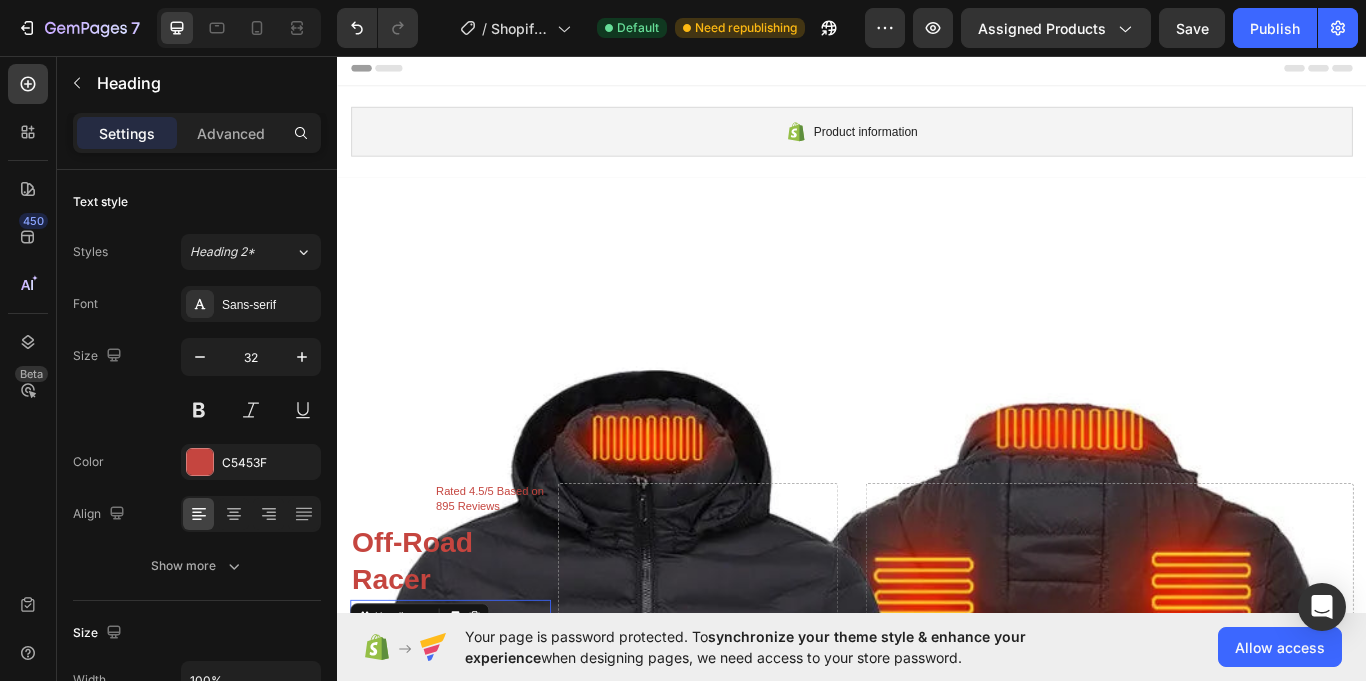 drag, startPoint x: 151, startPoint y: 192, endPoint x: 231, endPoint y: 157, distance: 87.32124 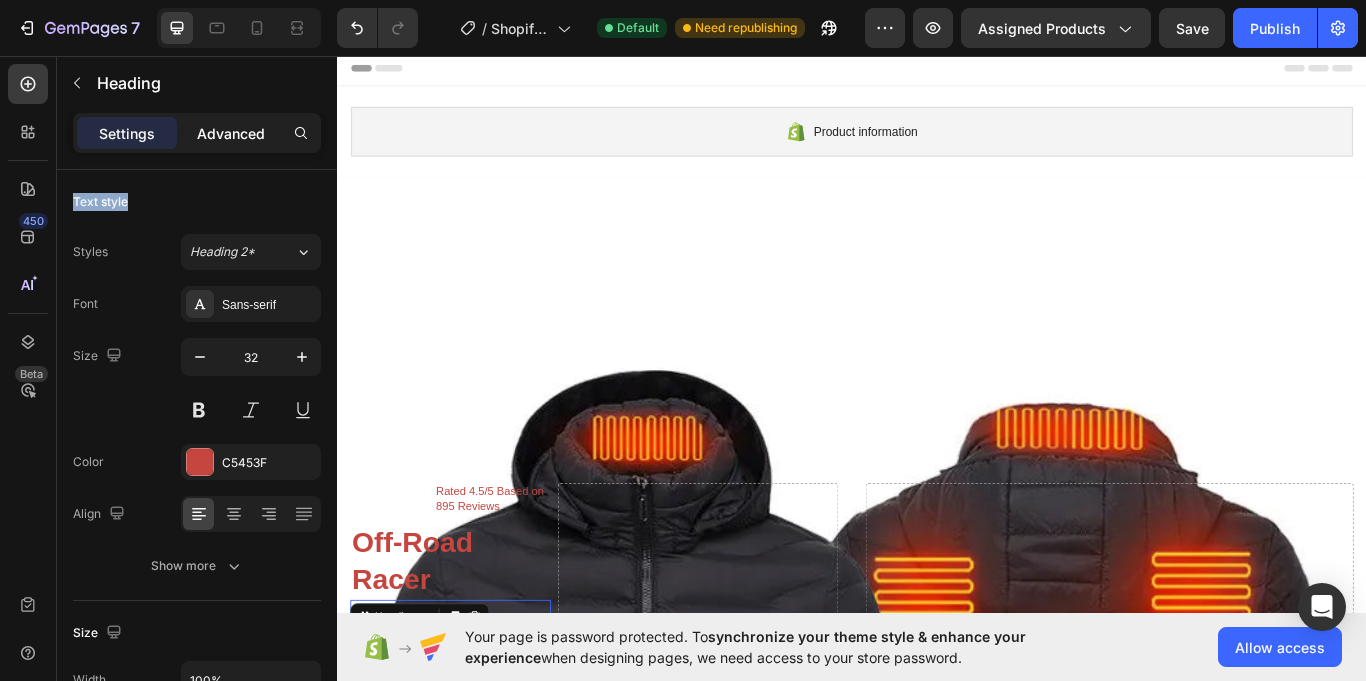 click on "Advanced" at bounding box center [231, 133] 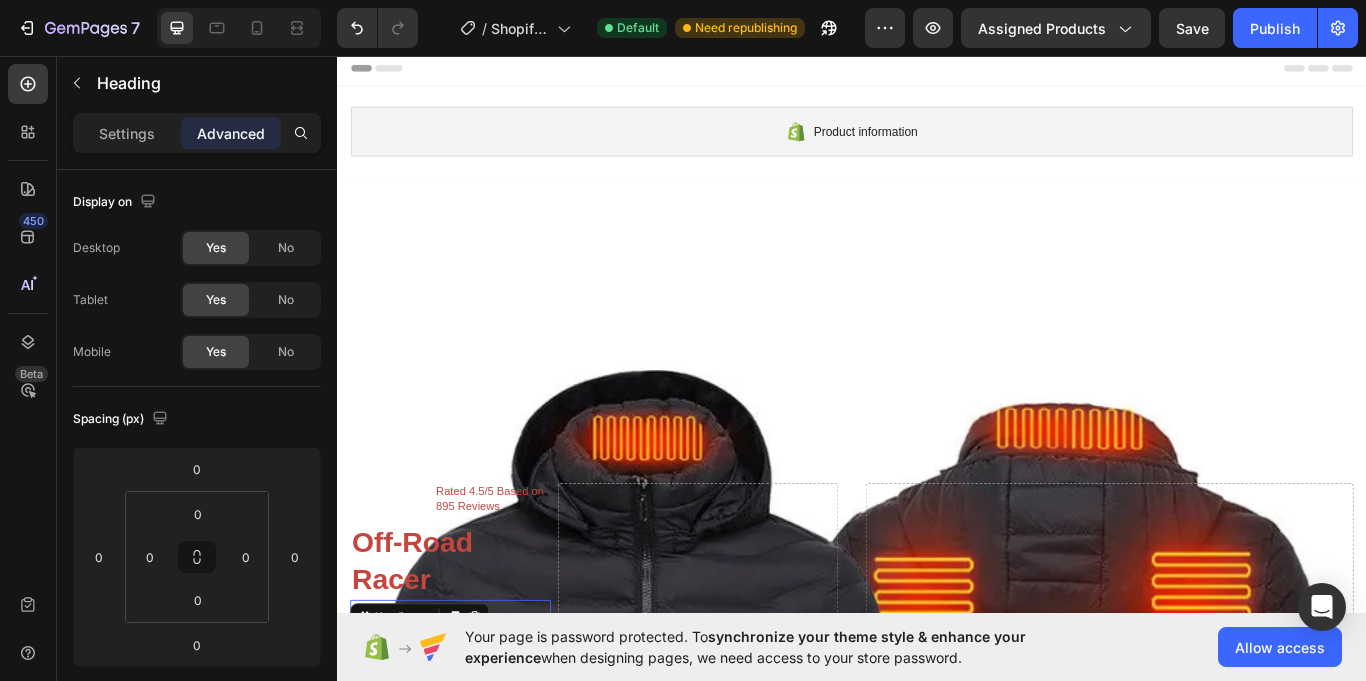 click on "Advanced" at bounding box center [231, 133] 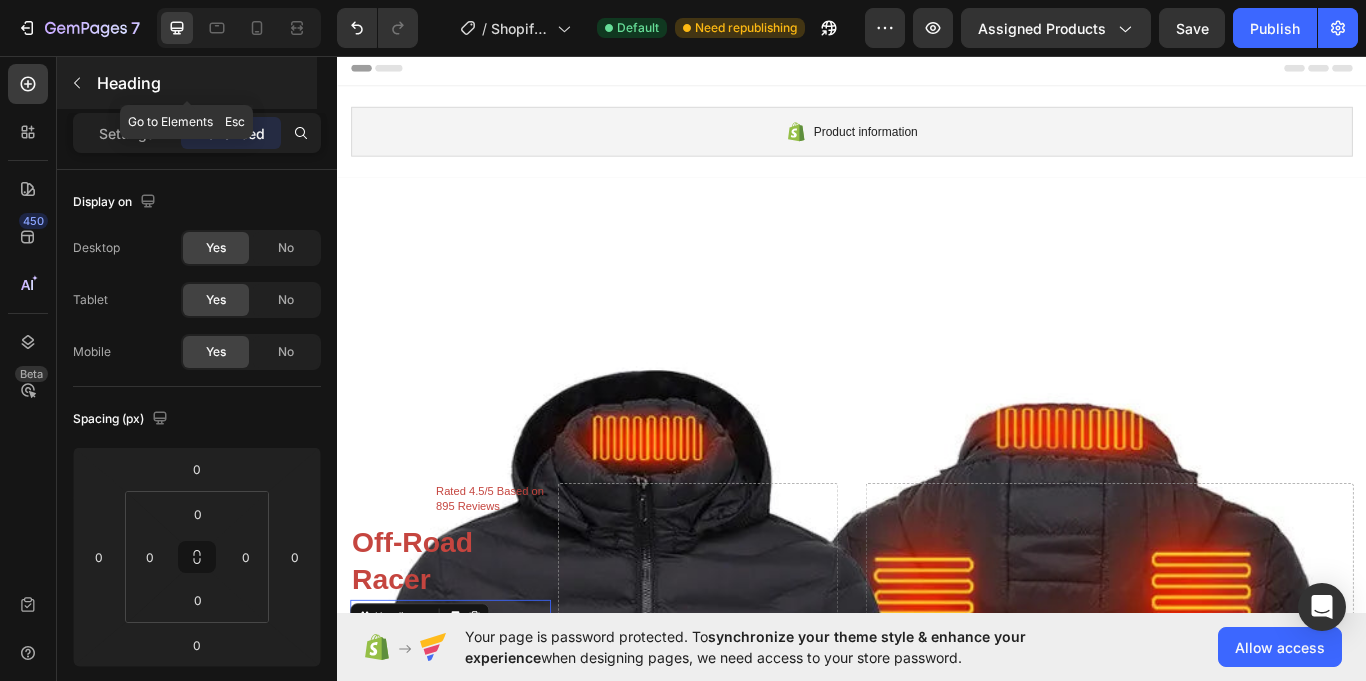 click 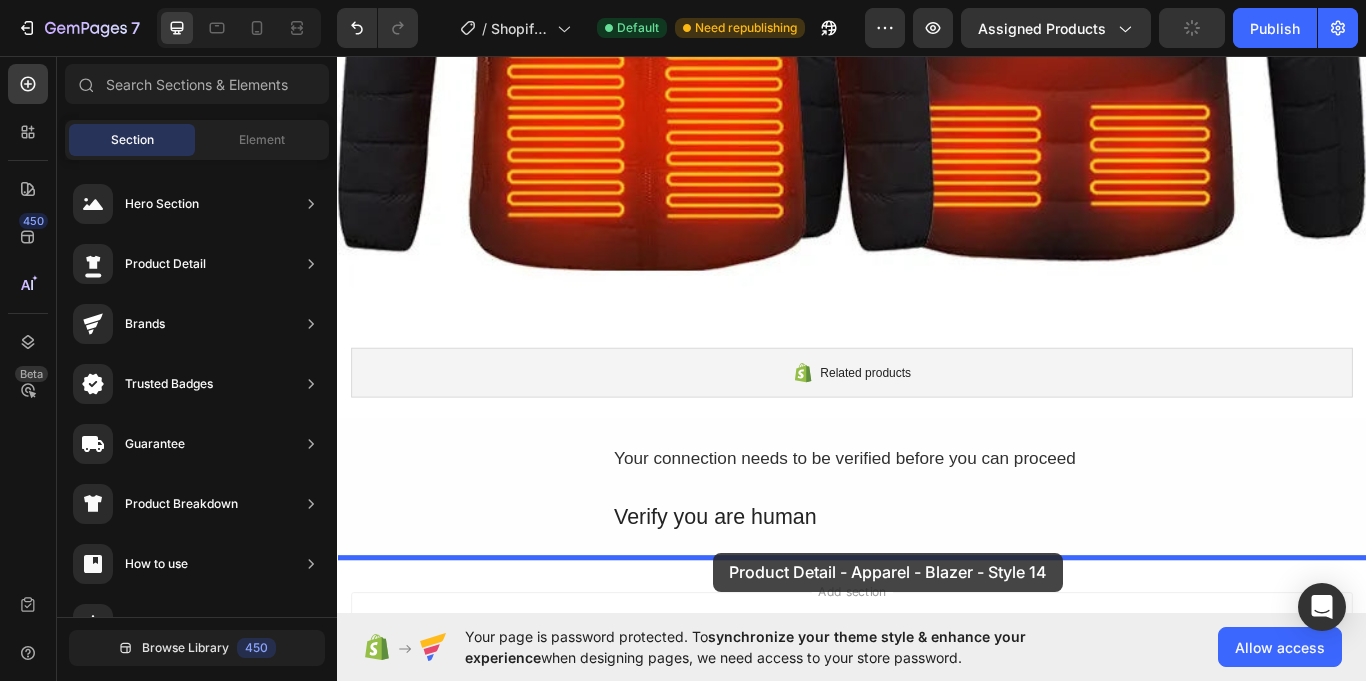 scroll, scrollTop: 1065, scrollLeft: 0, axis: vertical 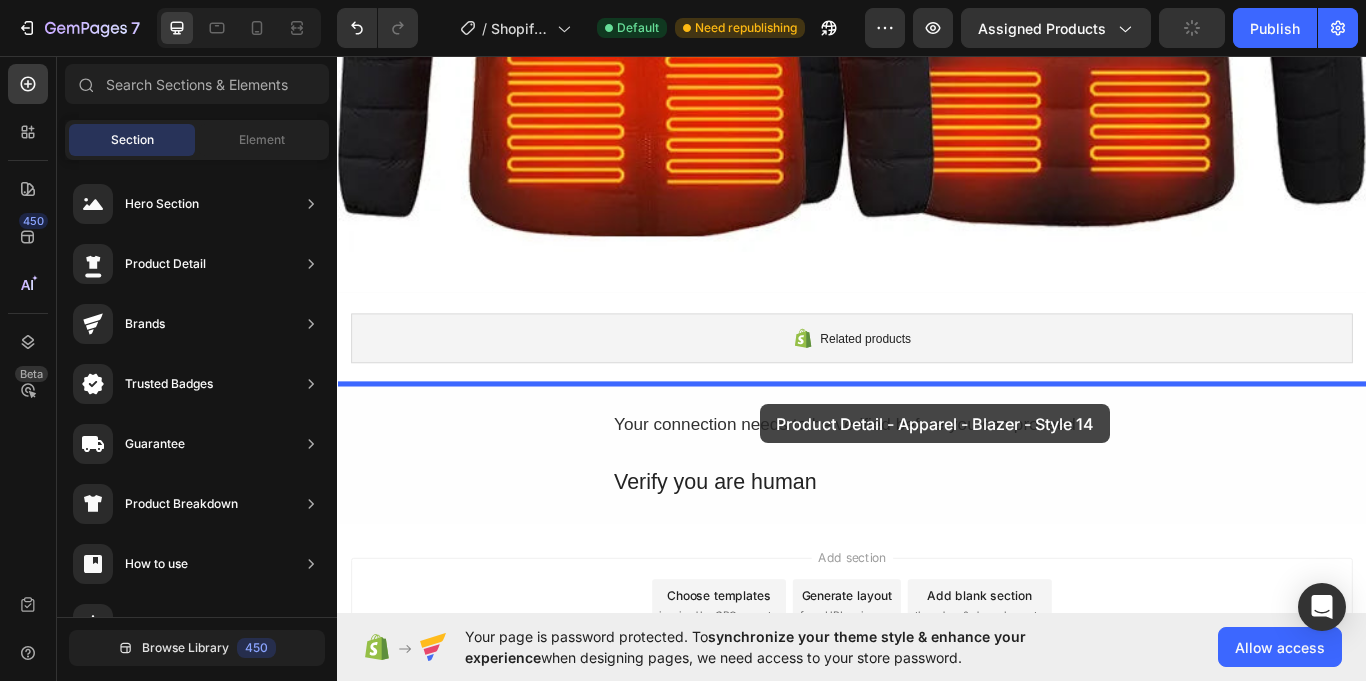 drag, startPoint x: 773, startPoint y: 253, endPoint x: 830, endPoint y: 463, distance: 217.59825 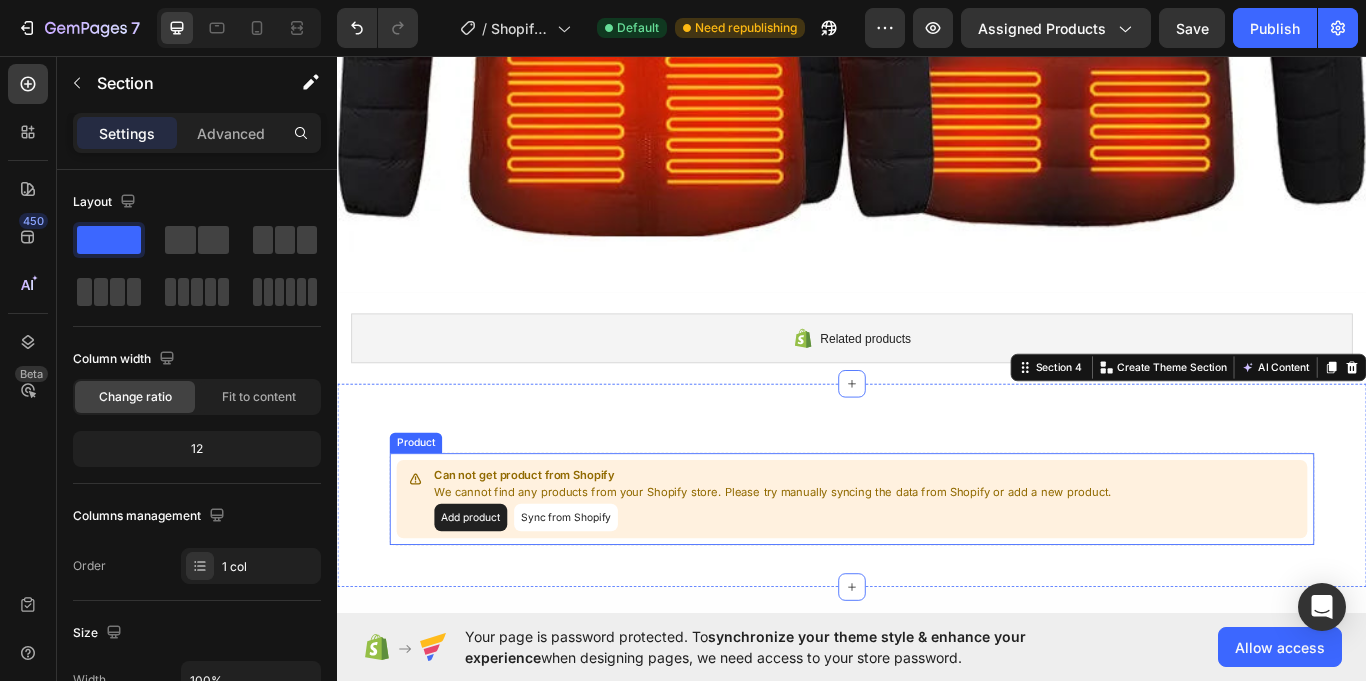 click on "Add product" at bounding box center (492, 595) 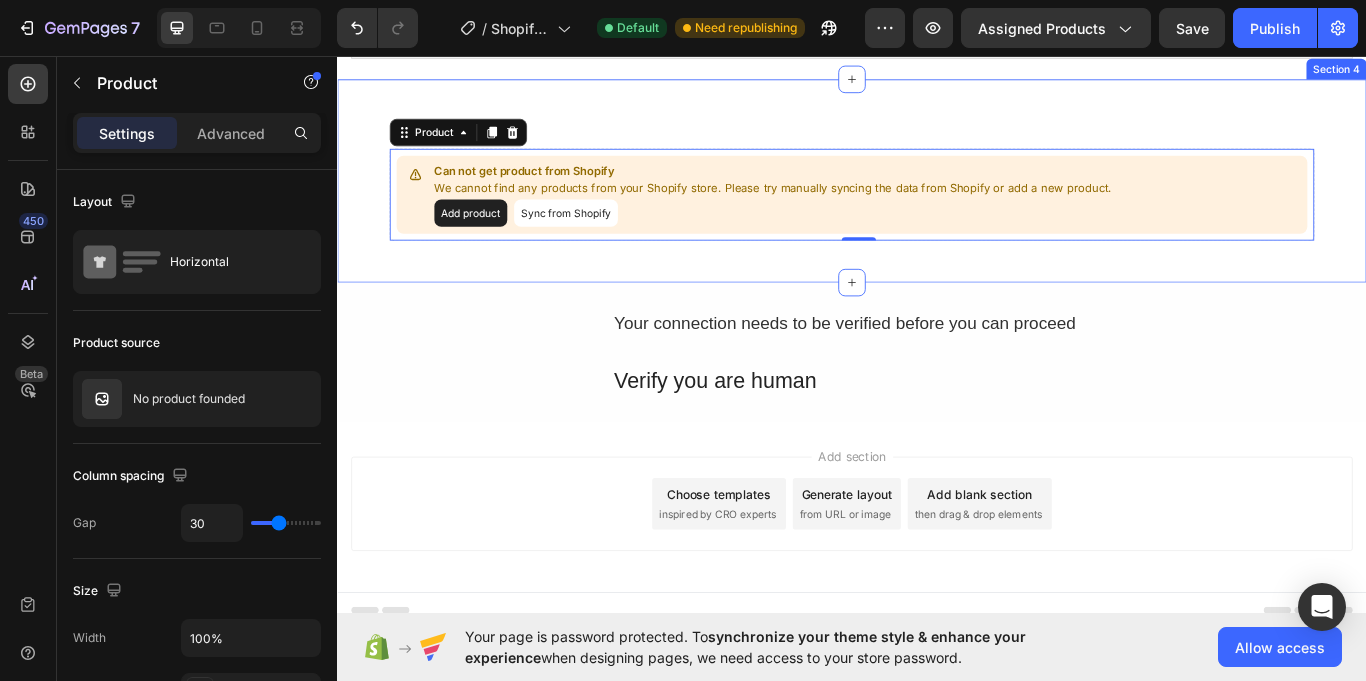 scroll, scrollTop: 1432, scrollLeft: 0, axis: vertical 